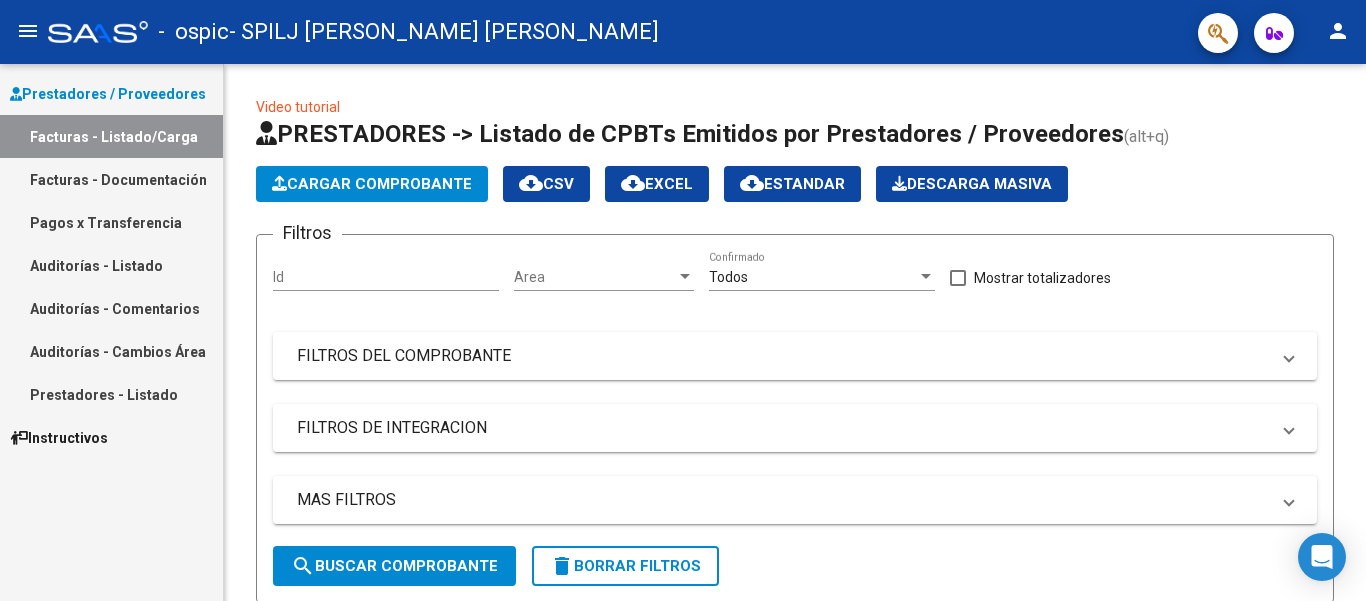 scroll, scrollTop: 0, scrollLeft: 0, axis: both 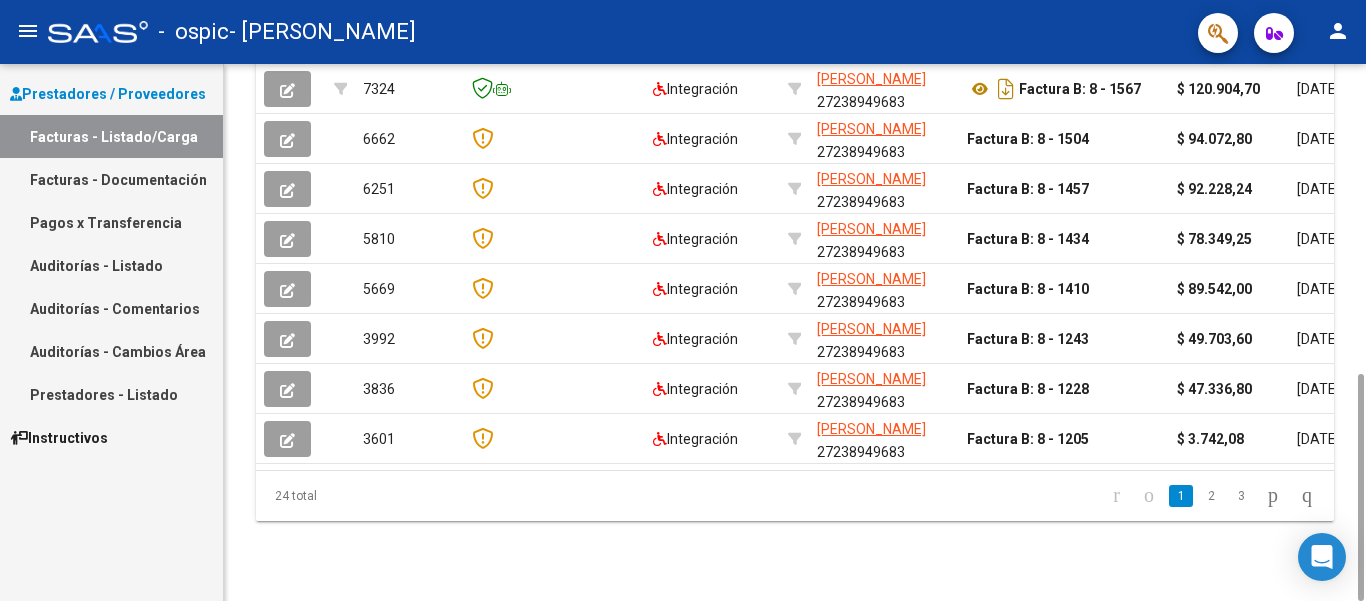 drag, startPoint x: 1362, startPoint y: 236, endPoint x: 1365, endPoint y: 602, distance: 366.0123 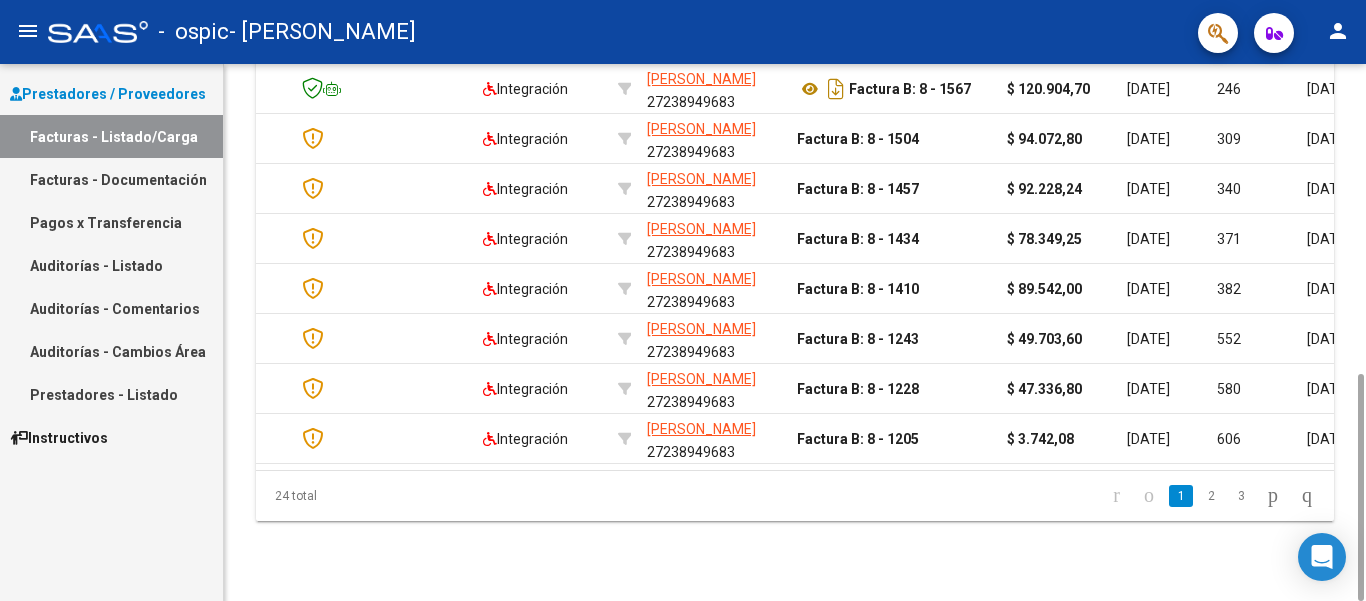 scroll, scrollTop: 0, scrollLeft: 0, axis: both 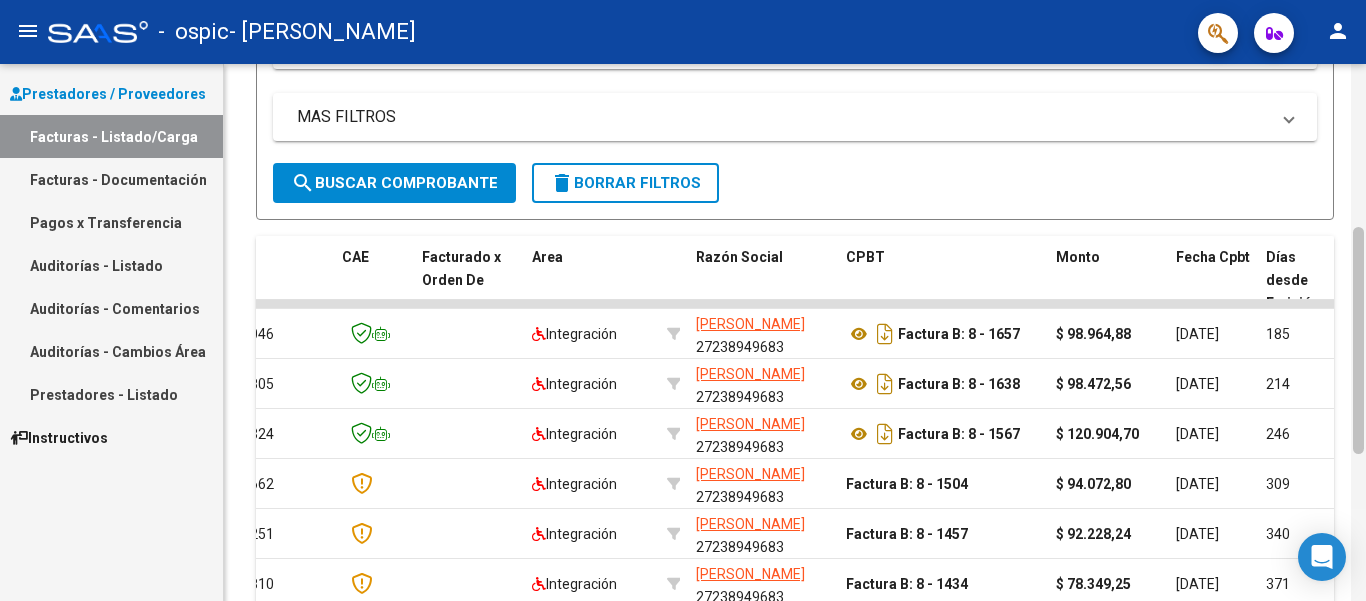 drag, startPoint x: 1362, startPoint y: 413, endPoint x: 1365, endPoint y: 266, distance: 147.03061 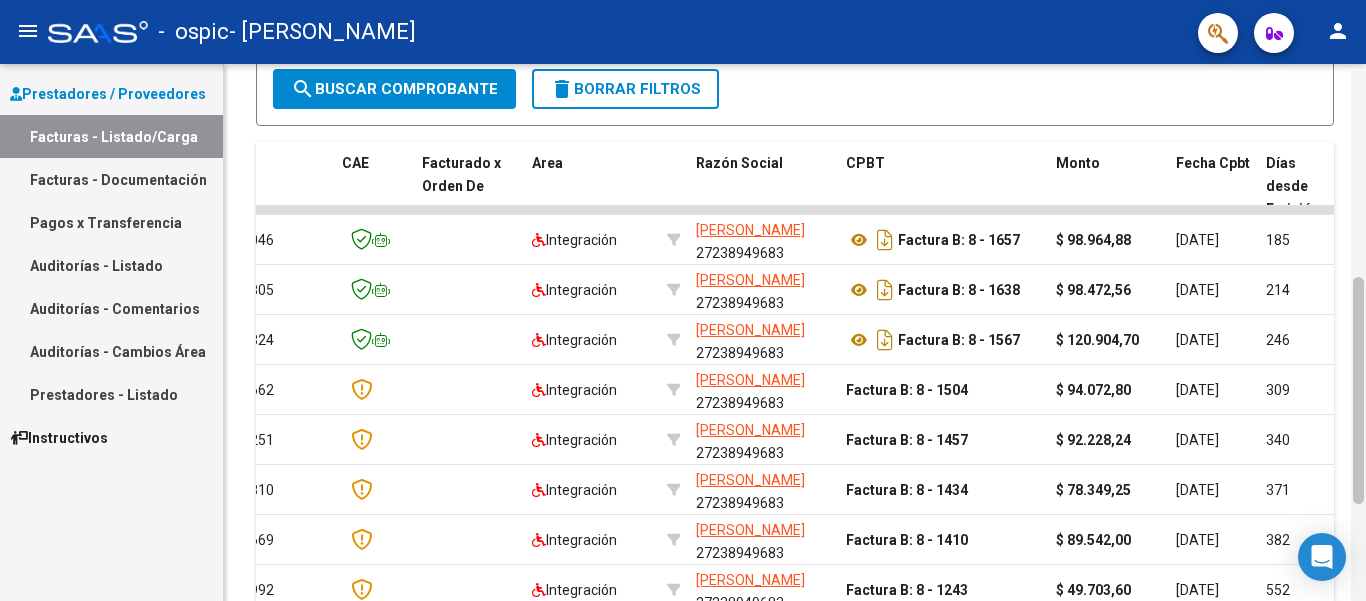 scroll, scrollTop: 463, scrollLeft: 0, axis: vertical 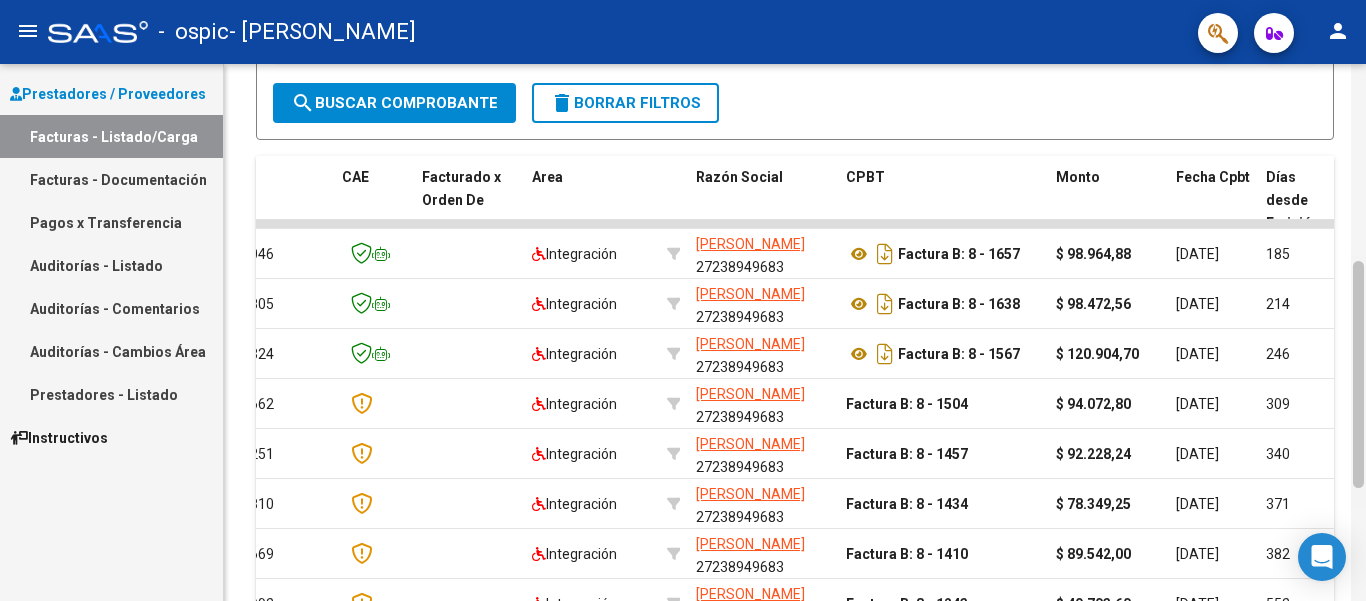 drag, startPoint x: 1357, startPoint y: 451, endPoint x: 1359, endPoint y: 399, distance: 52.03845 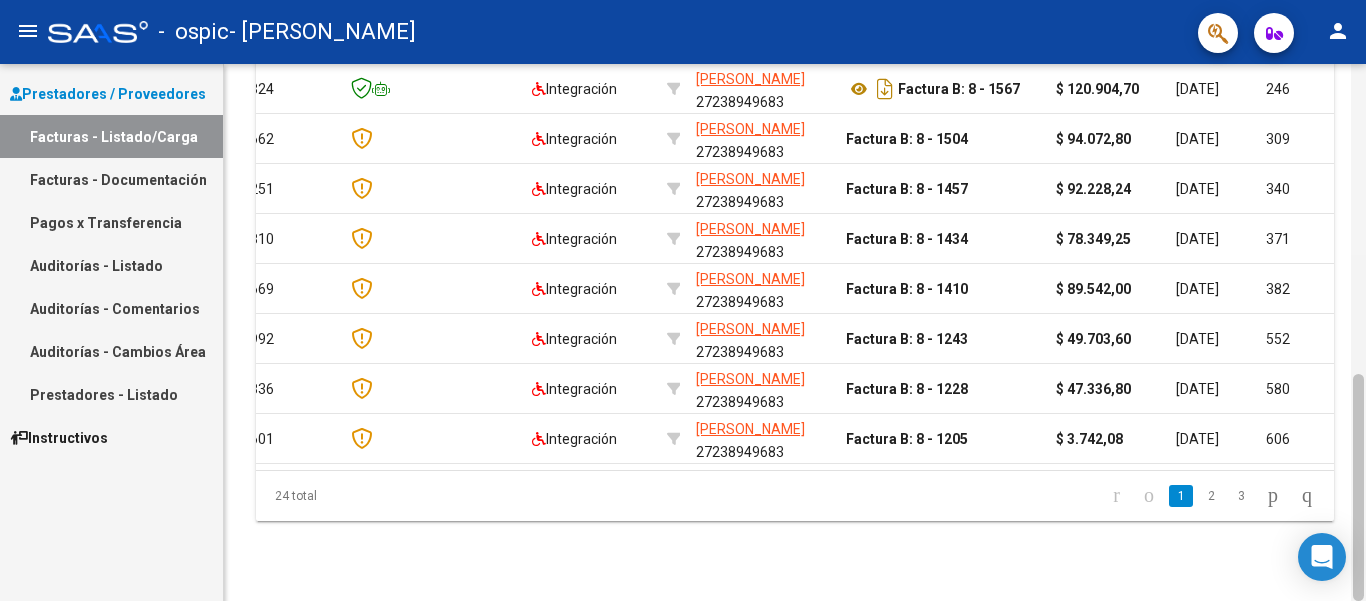 drag, startPoint x: 1365, startPoint y: 463, endPoint x: 1365, endPoint y: 429, distance: 34 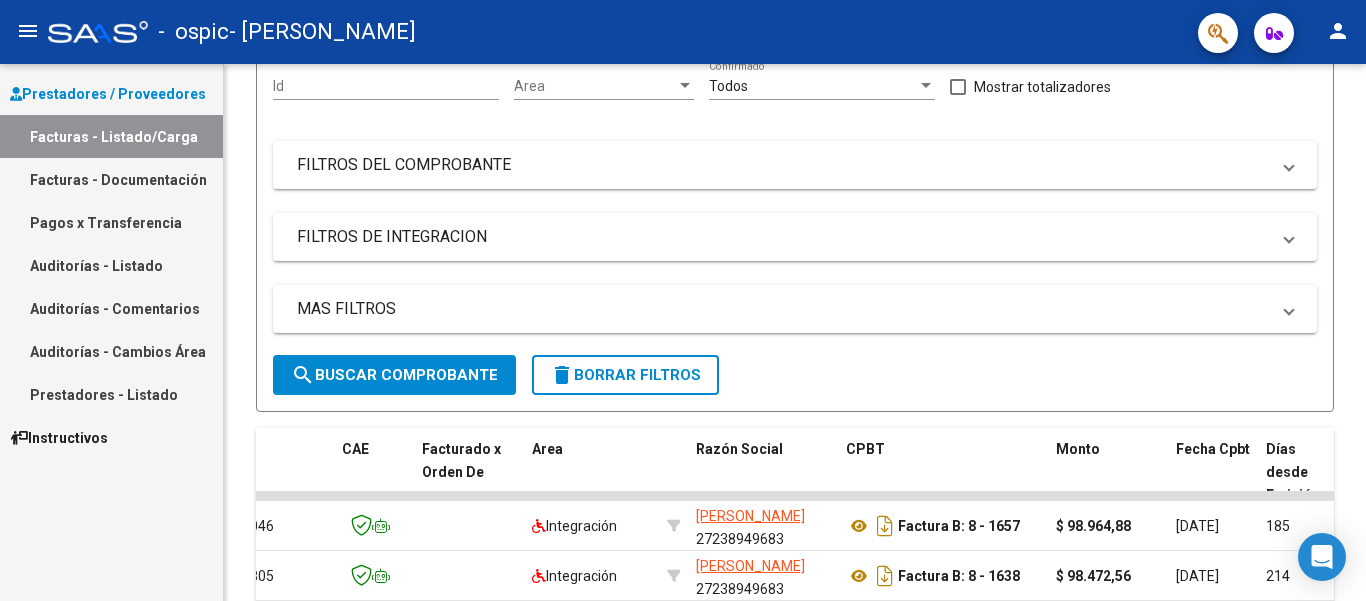 click 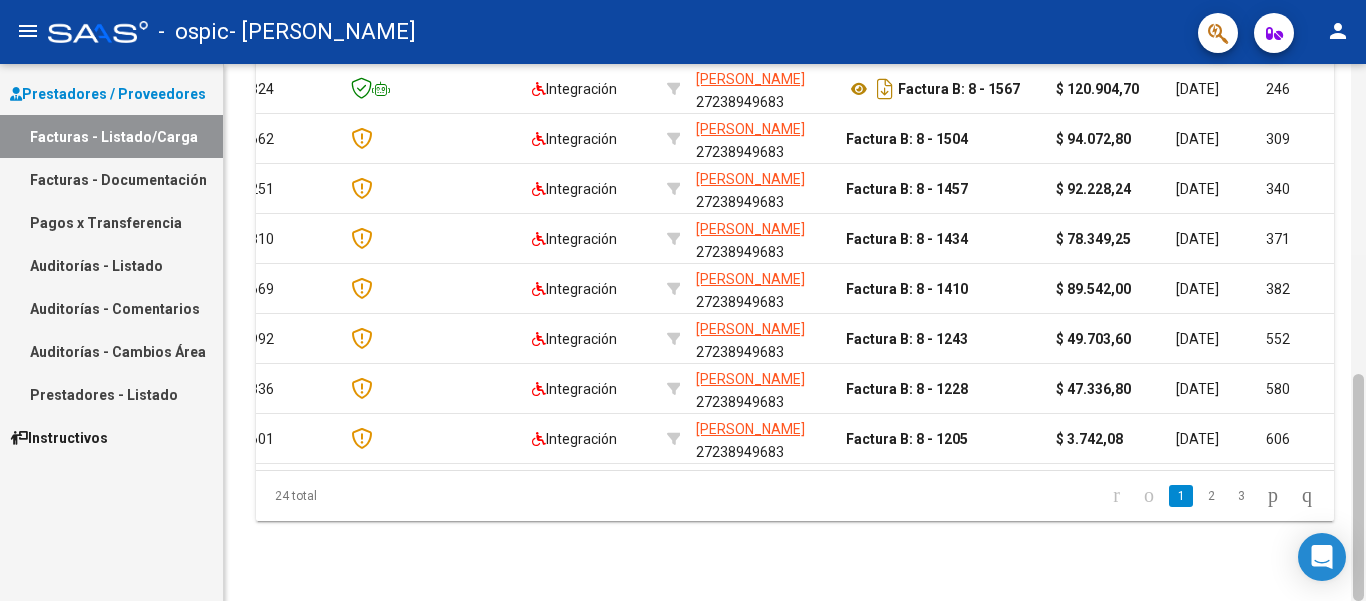 drag, startPoint x: 1364, startPoint y: 235, endPoint x: 1364, endPoint y: 148, distance: 87 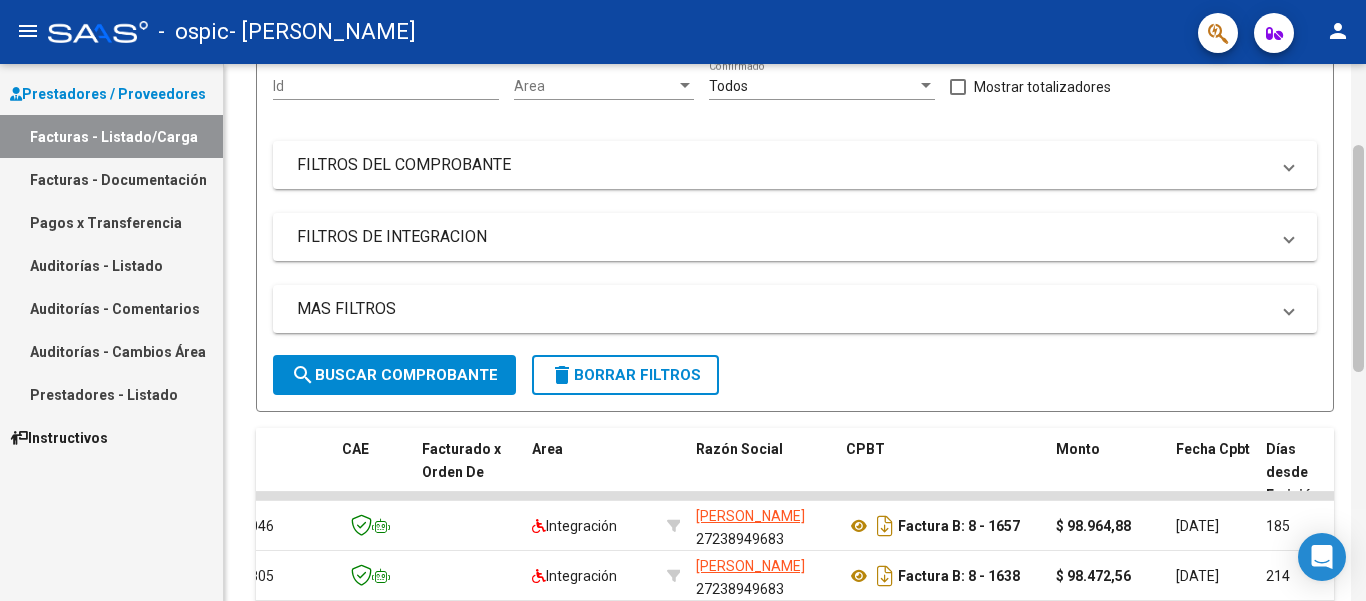drag, startPoint x: 1364, startPoint y: 115, endPoint x: 1364, endPoint y: 91, distance: 24 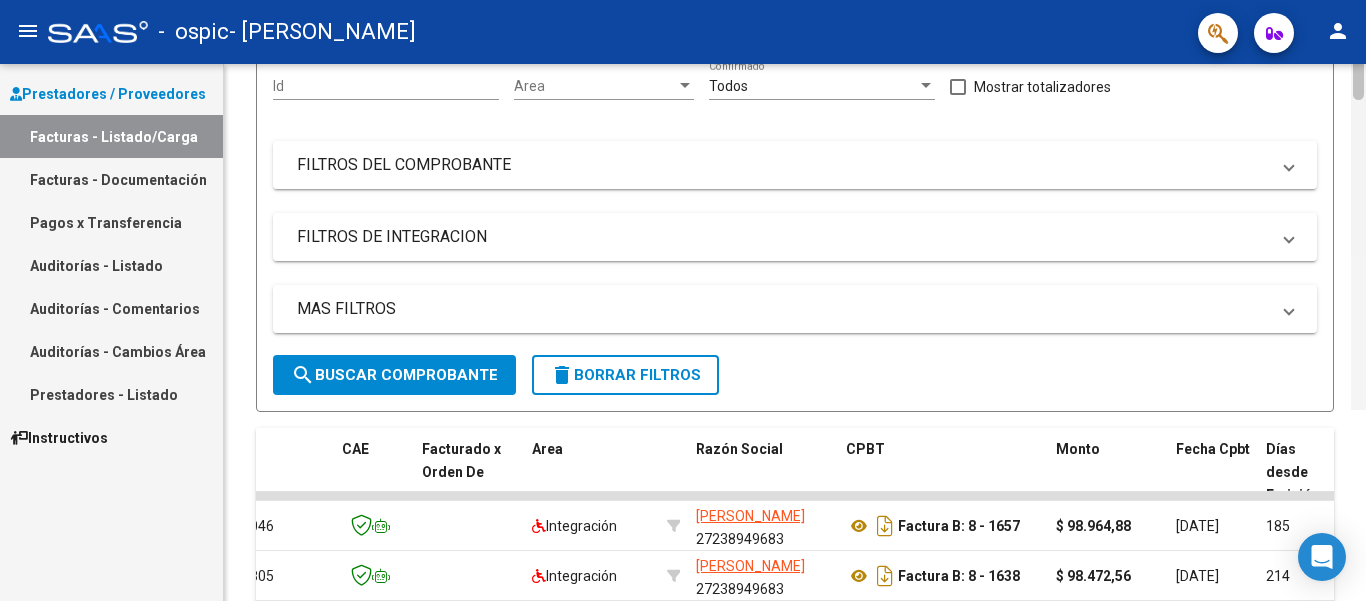 click 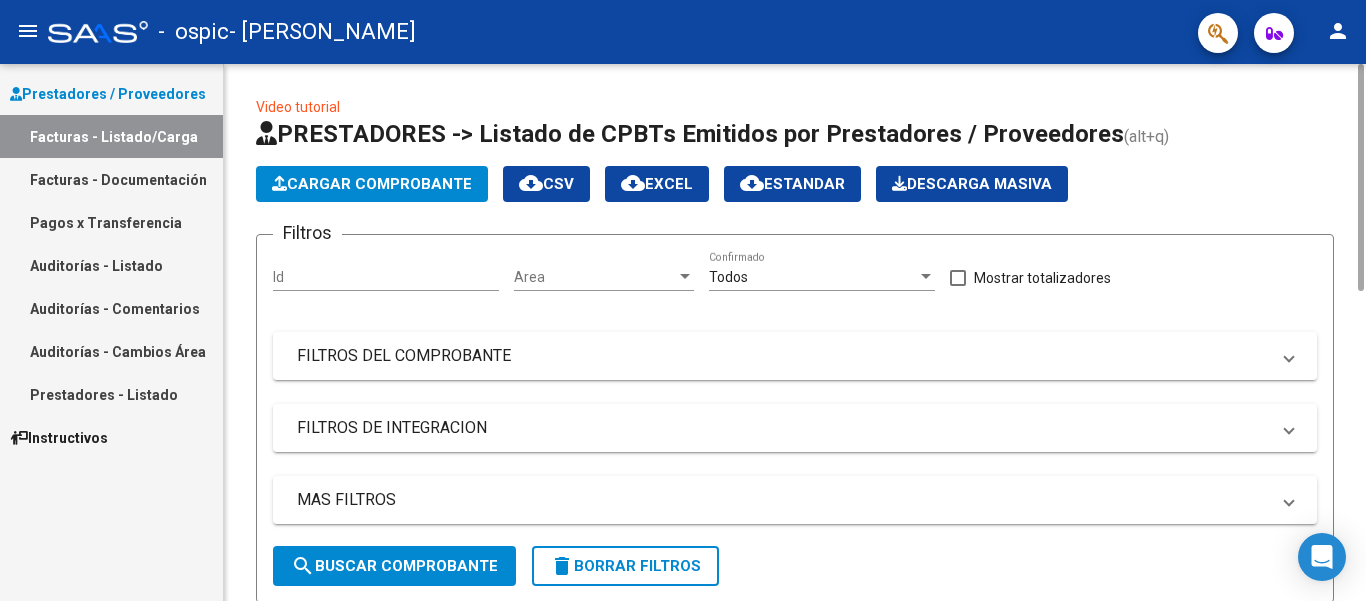 click on "Cargar Comprobante" 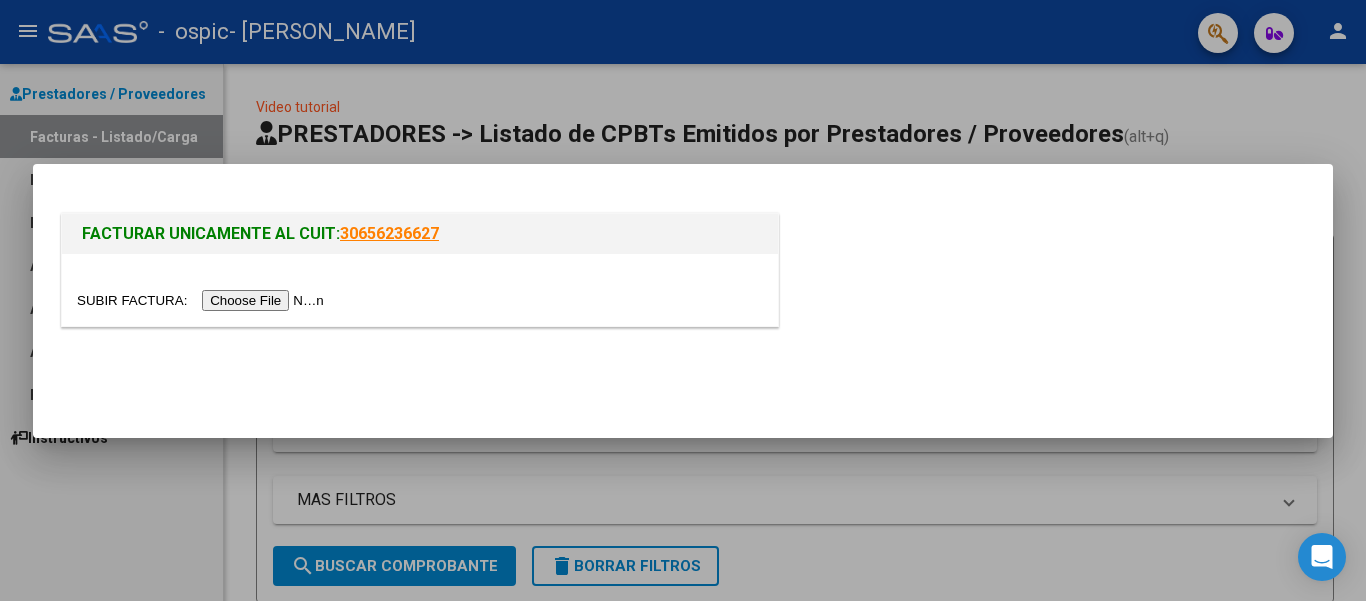 click at bounding box center (203, 300) 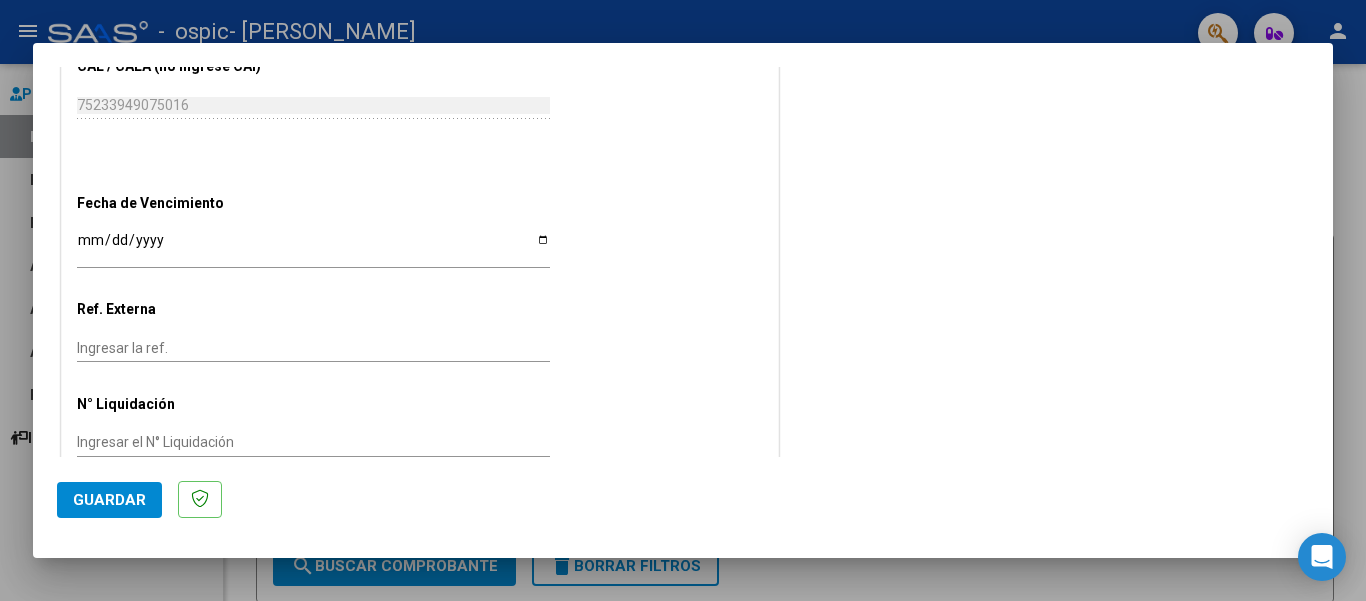 scroll, scrollTop: 1231, scrollLeft: 0, axis: vertical 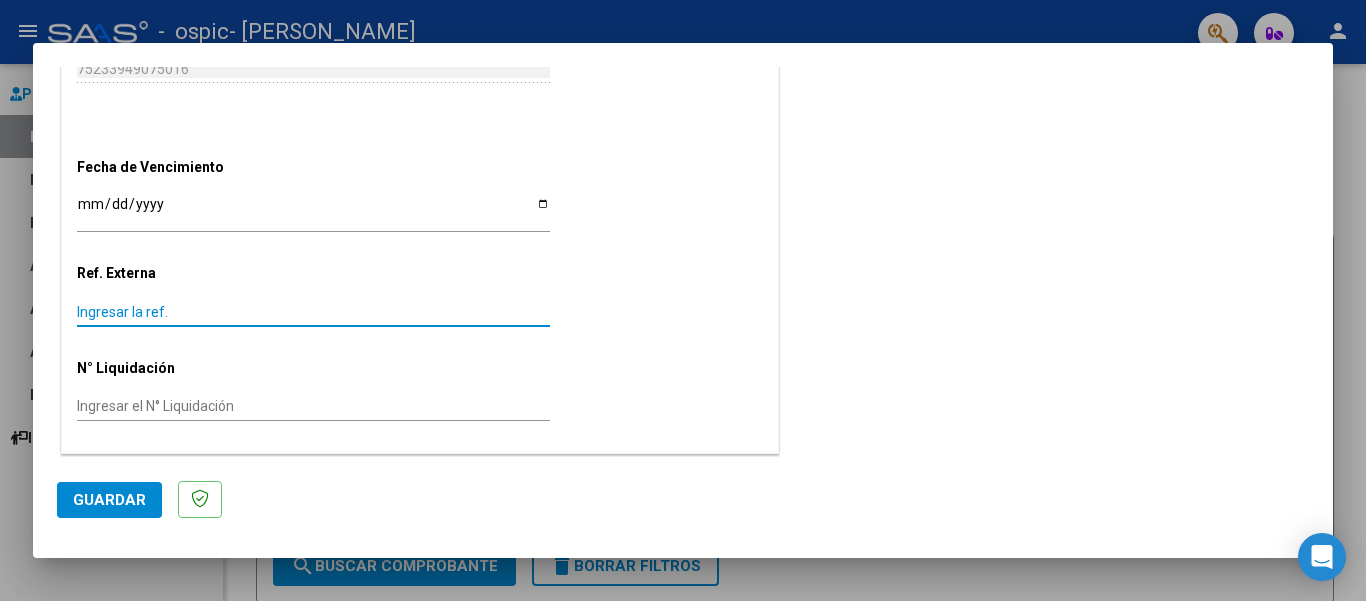 click on "Ingresar la ref." at bounding box center (313, 312) 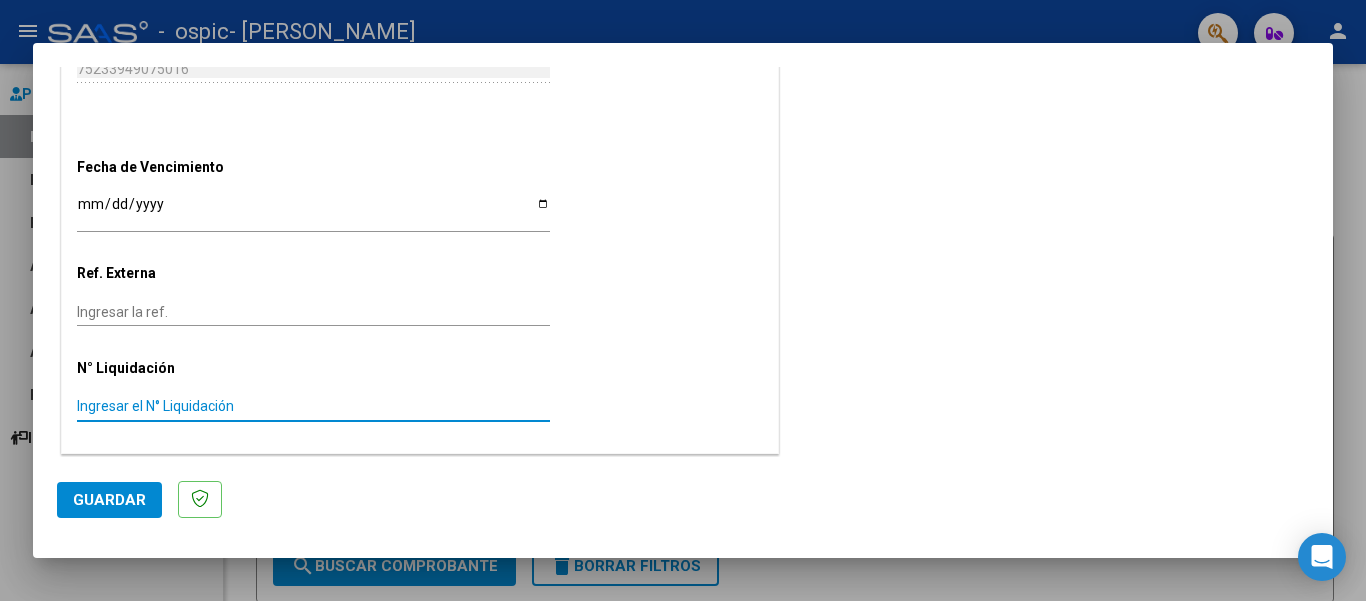 click on "Ingresar el N° Liquidación" at bounding box center (313, 406) 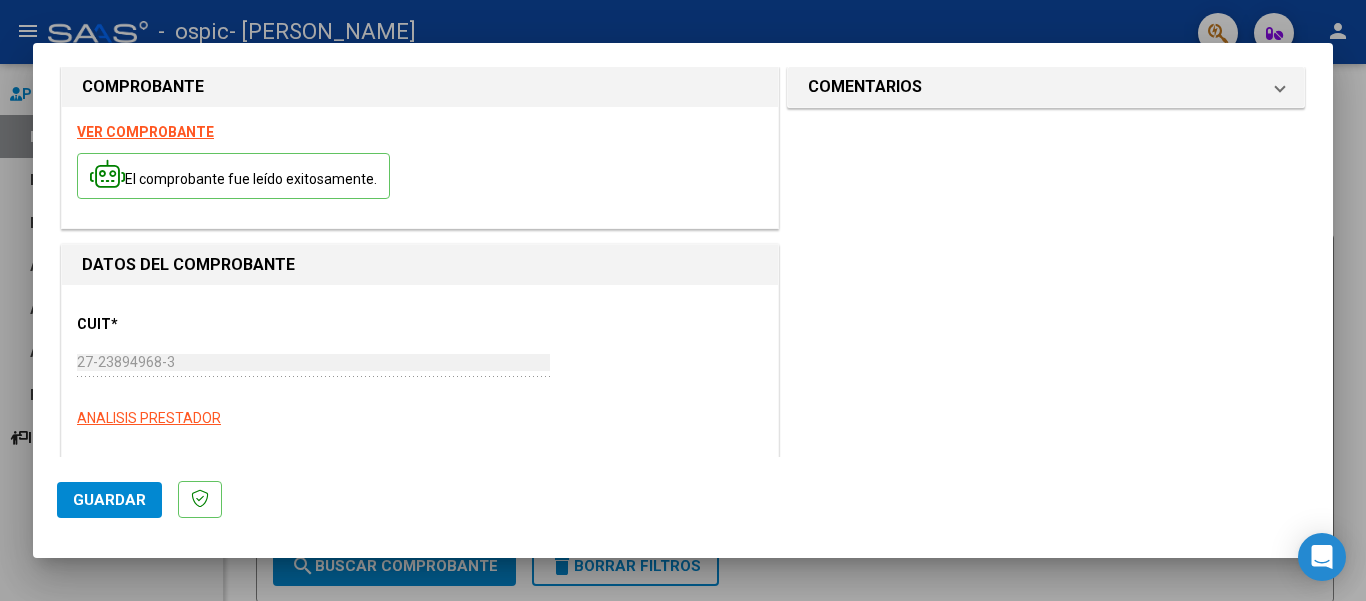scroll, scrollTop: 0, scrollLeft: 0, axis: both 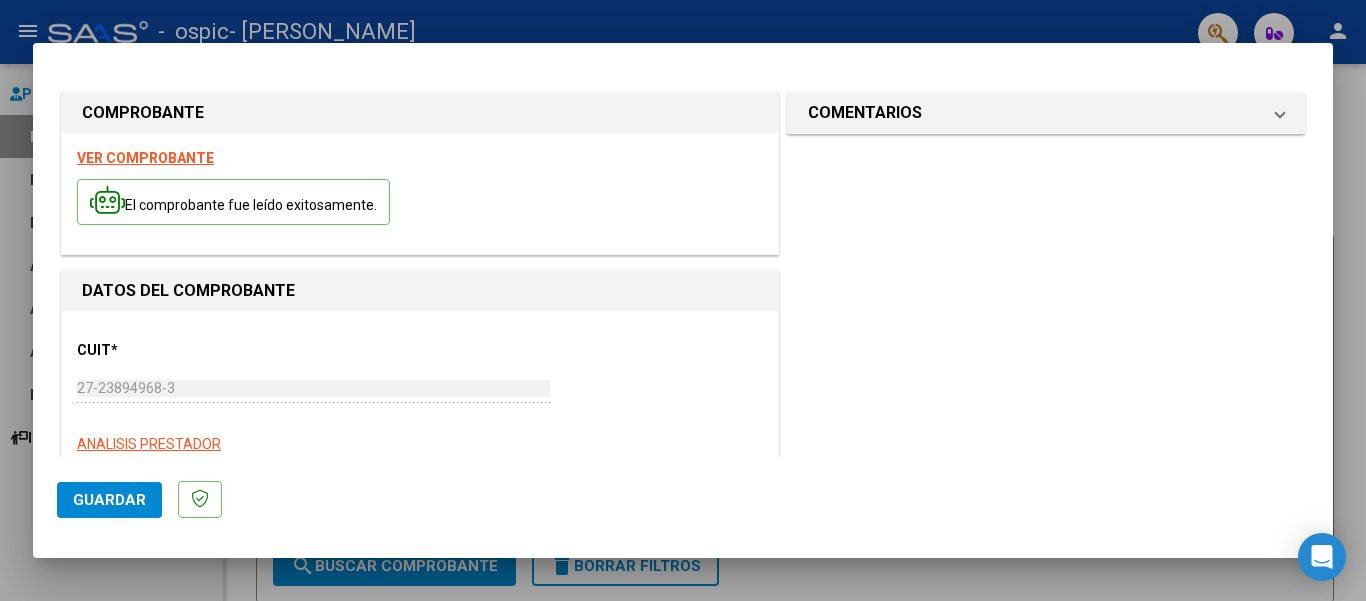 click on "Guardar" 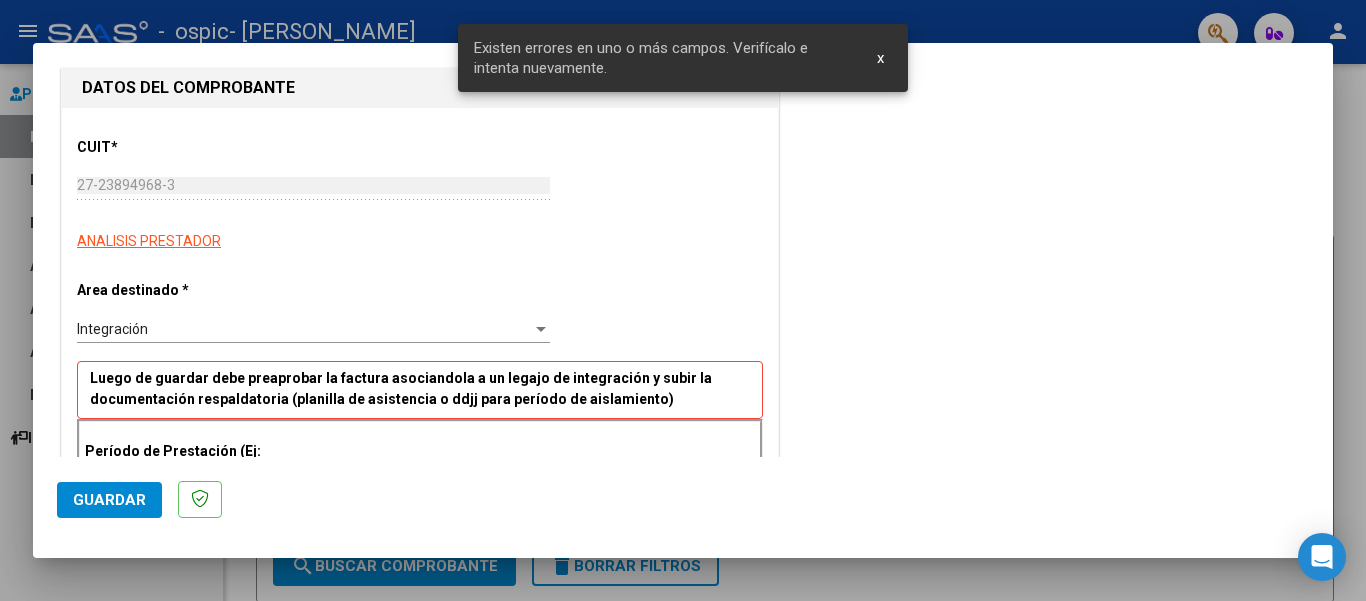 scroll, scrollTop: 432, scrollLeft: 0, axis: vertical 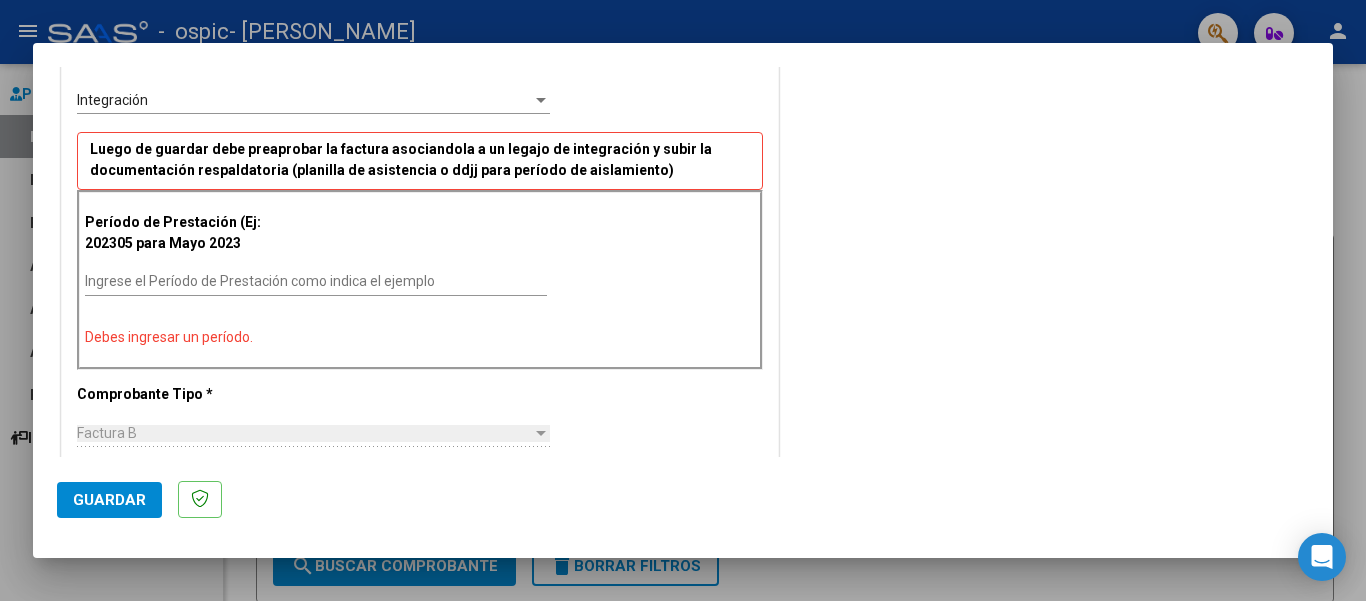 click on "Ingrese el Período de Prestación como indica el ejemplo" at bounding box center (316, 281) 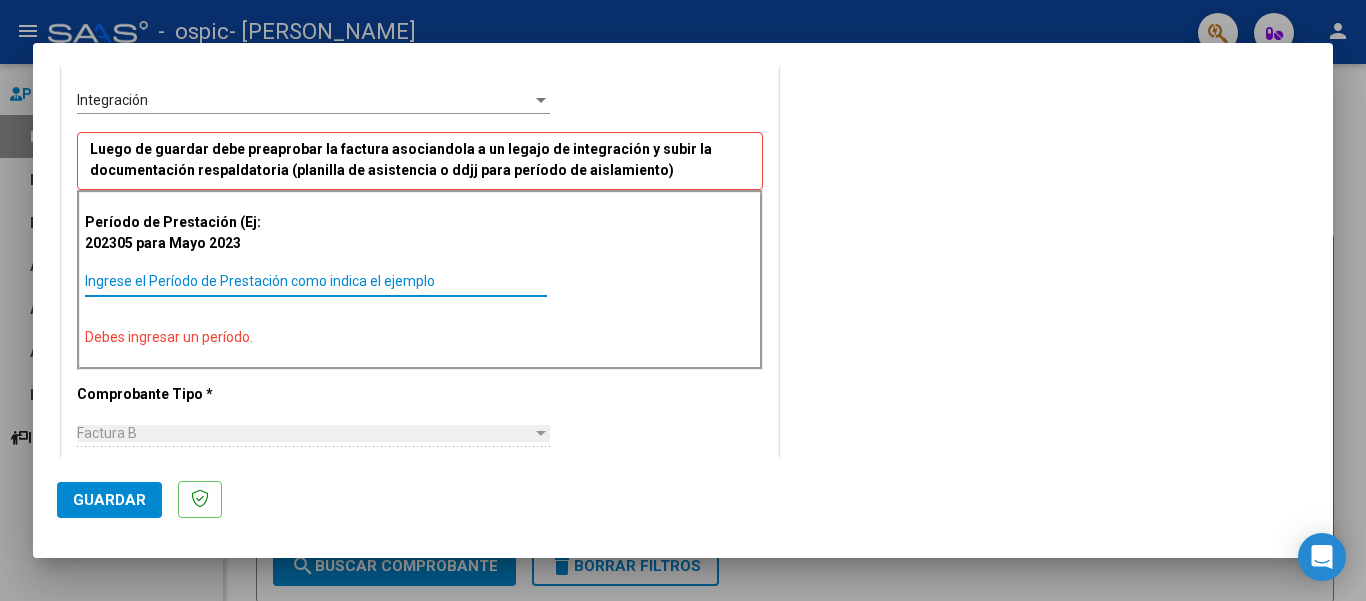 click on "Ingrese el Período de Prestación como indica el ejemplo" at bounding box center (316, 281) 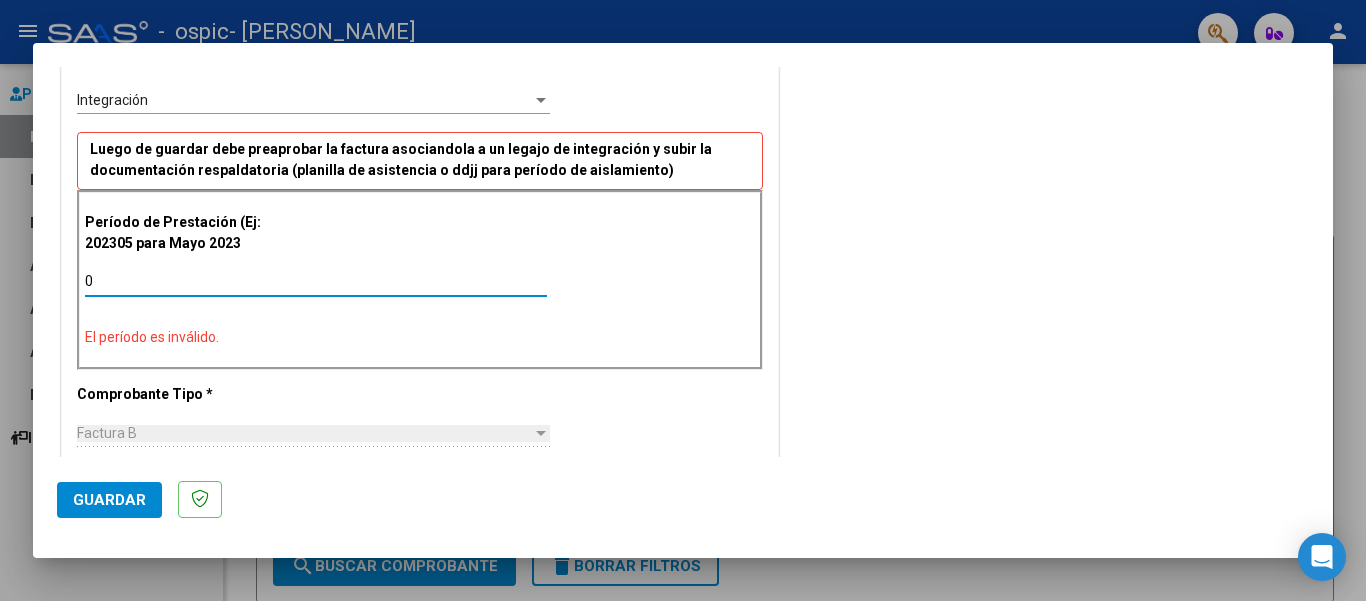 type on "06" 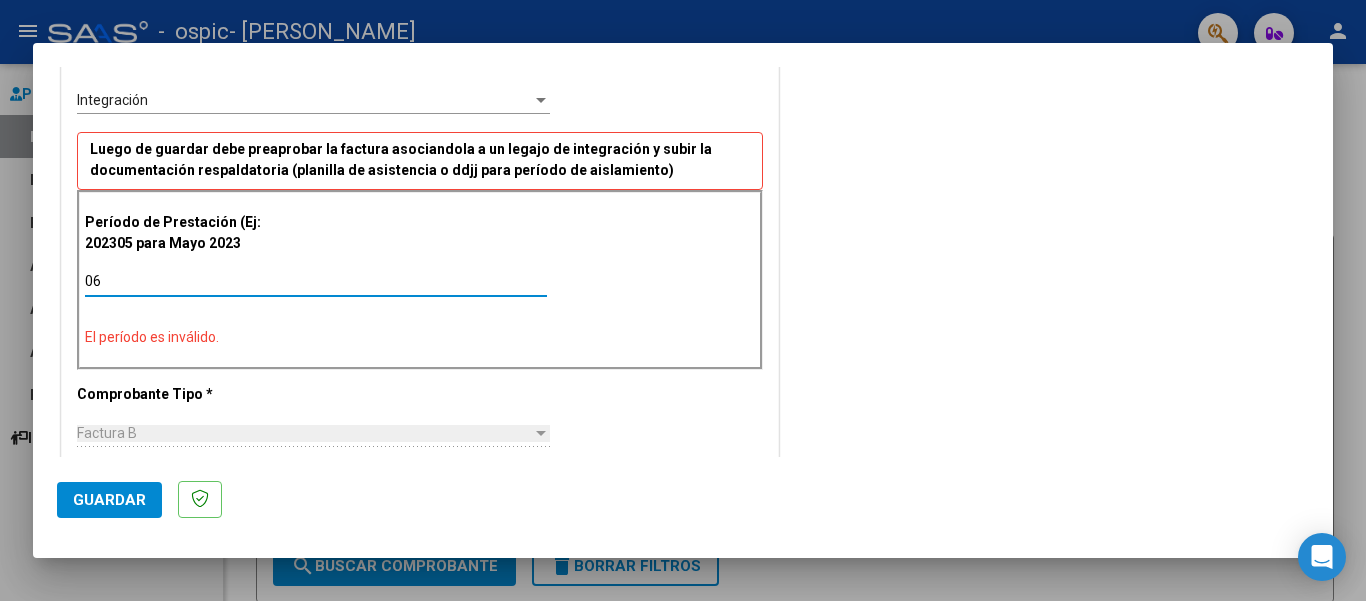 type 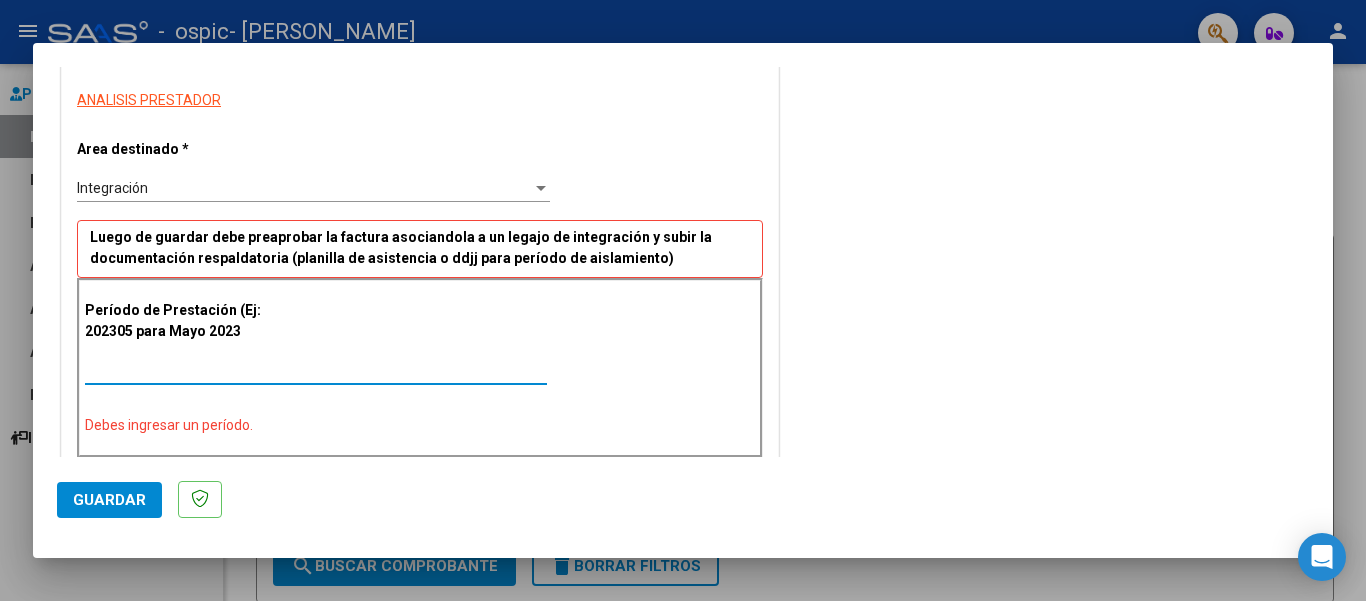 scroll, scrollTop: 332, scrollLeft: 0, axis: vertical 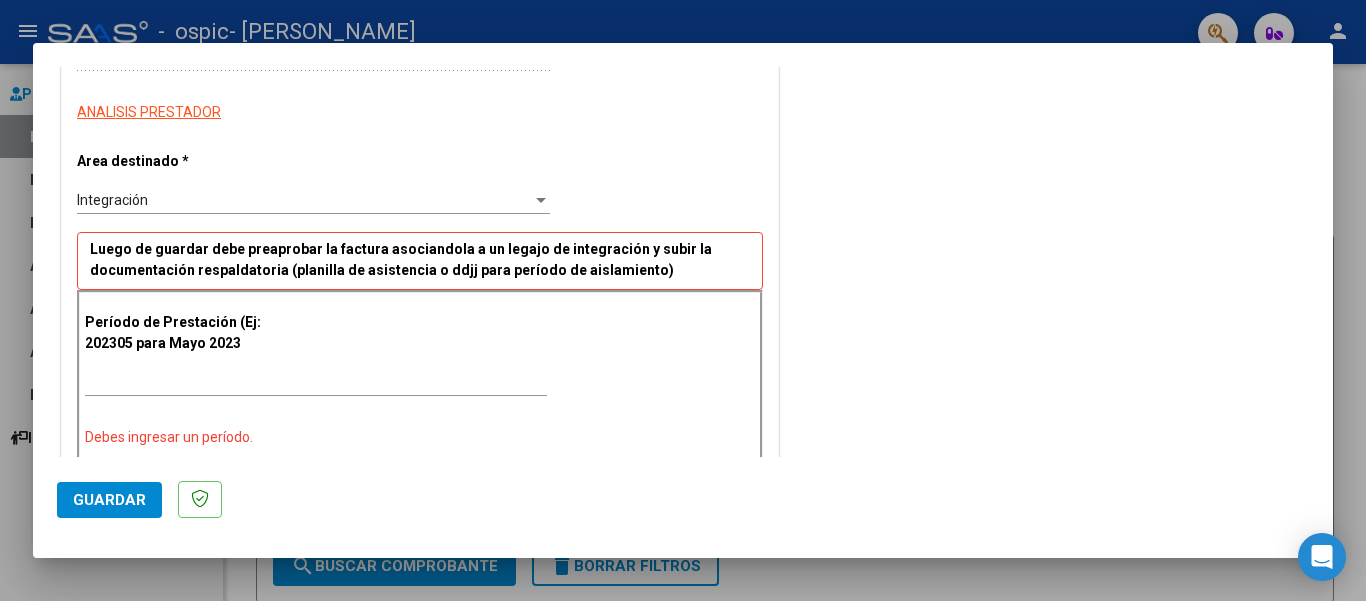 click on "Integración Seleccionar Area" at bounding box center [313, 200] 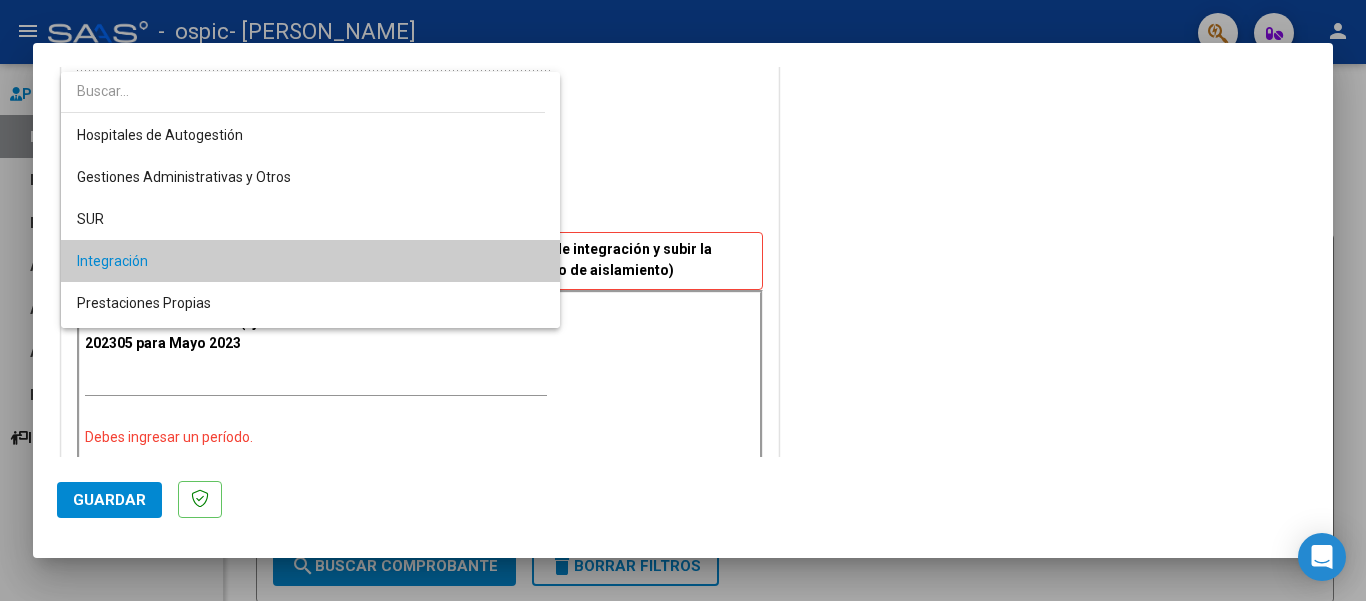 scroll, scrollTop: 61, scrollLeft: 0, axis: vertical 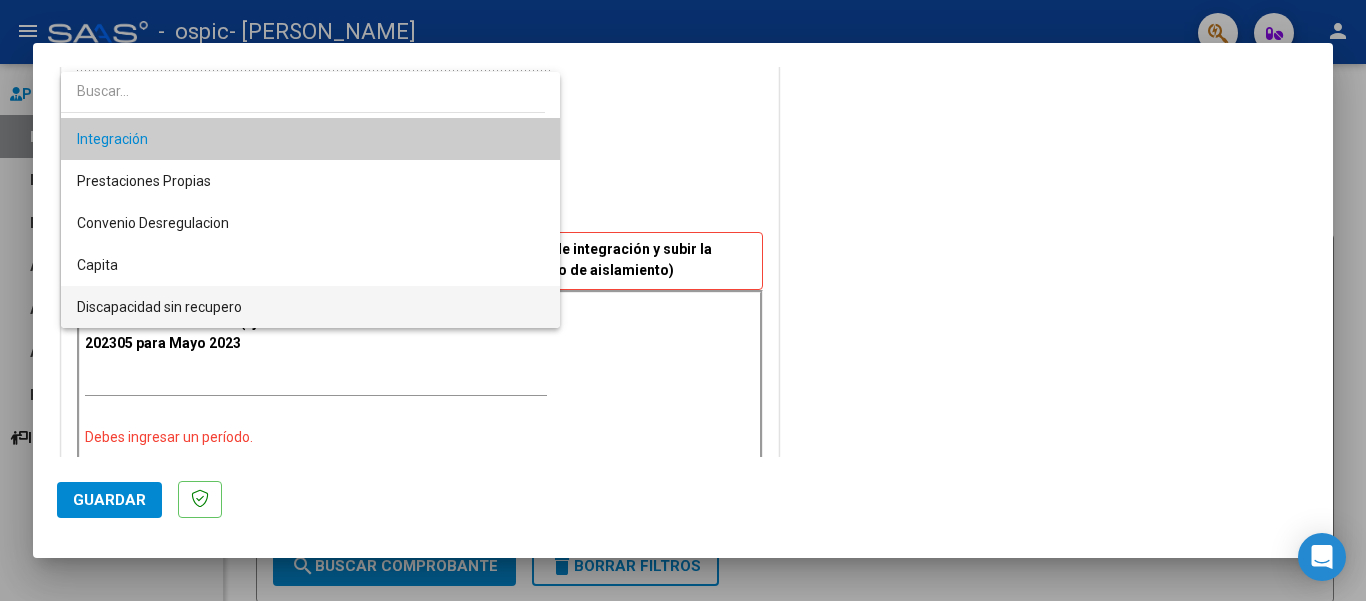 click on "Discapacidad sin recupero" at bounding box center [310, 307] 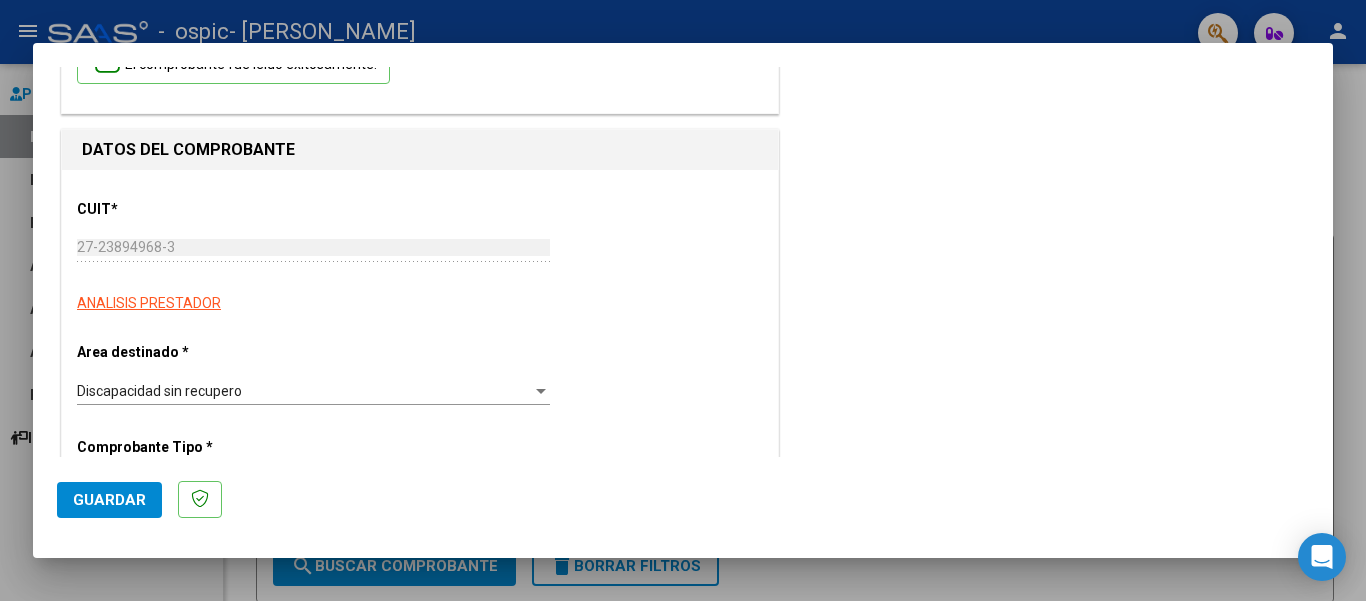 scroll, scrollTop: 121, scrollLeft: 0, axis: vertical 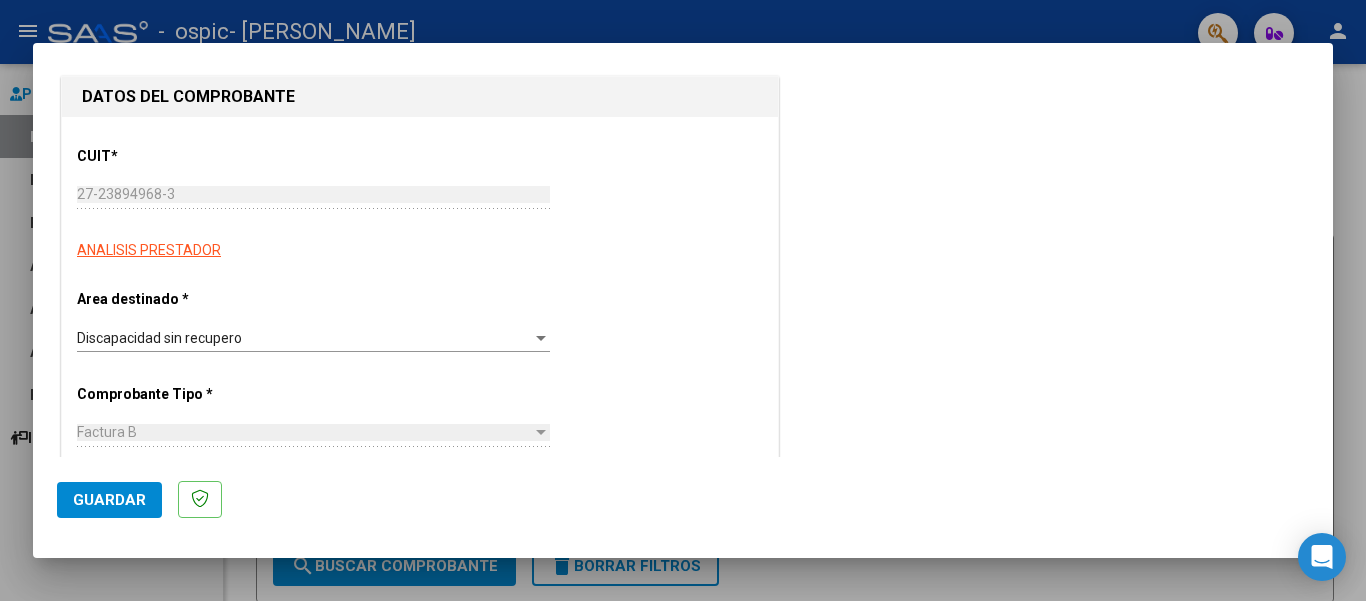 click on "Discapacidad sin recupero Seleccionar Area" at bounding box center (313, 346) 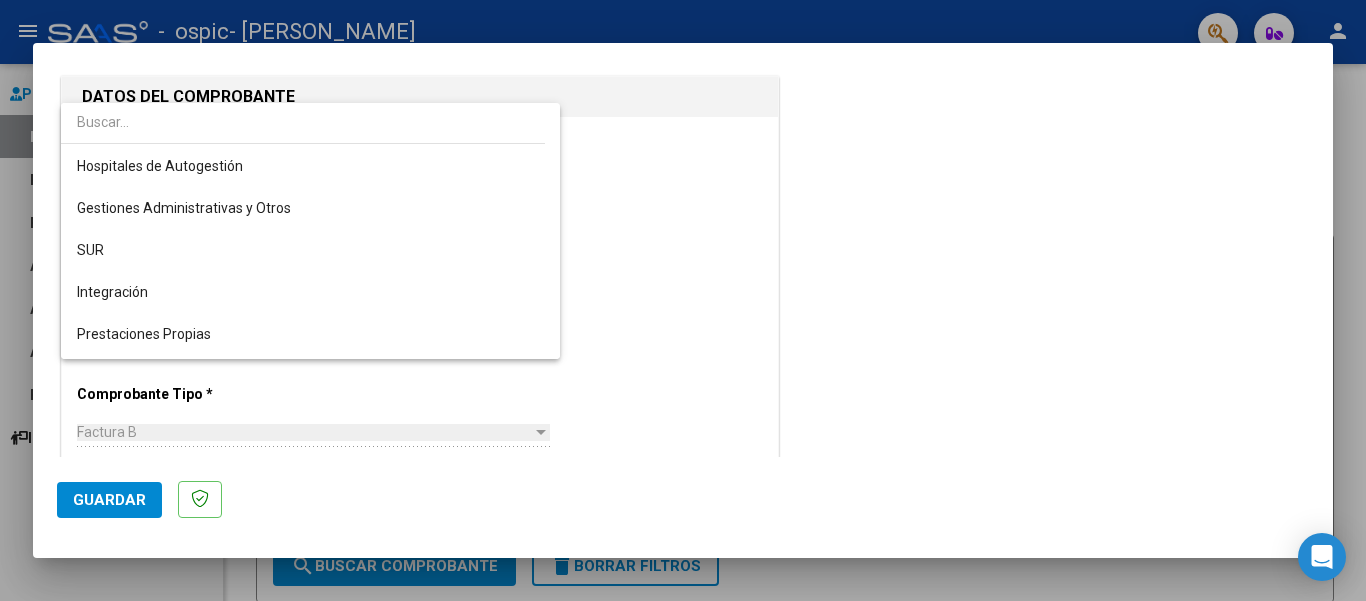 scroll, scrollTop: 122, scrollLeft: 0, axis: vertical 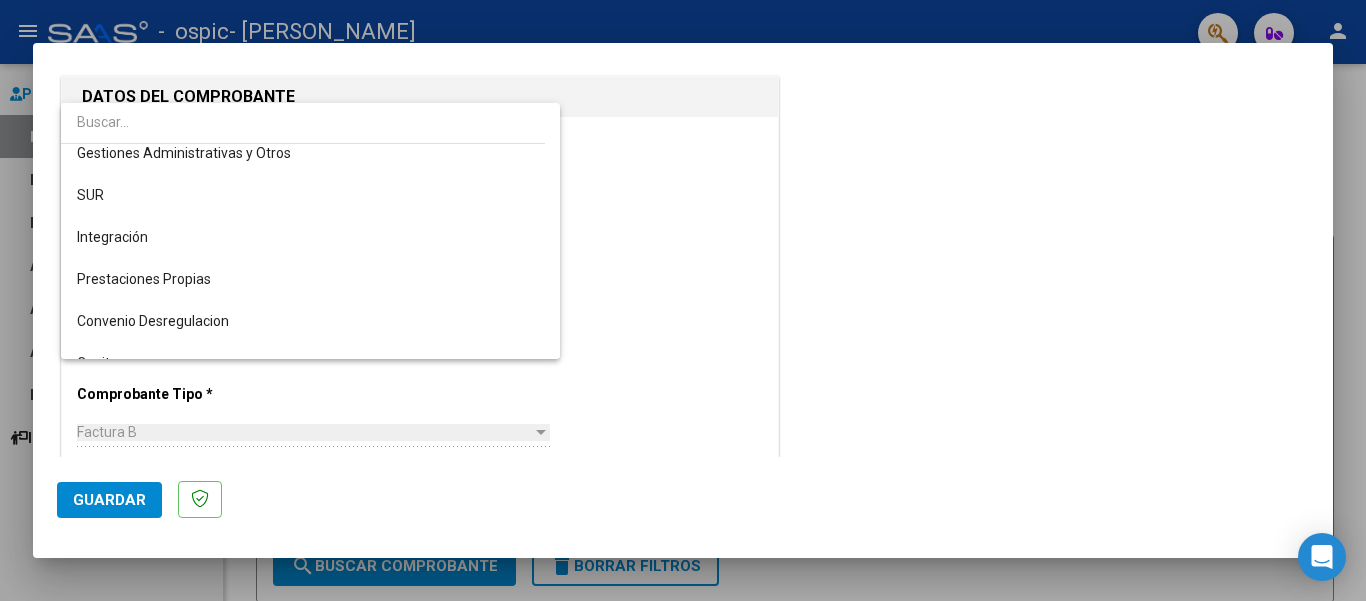 drag, startPoint x: 1327, startPoint y: 150, endPoint x: 1323, endPoint y: 176, distance: 26.305893 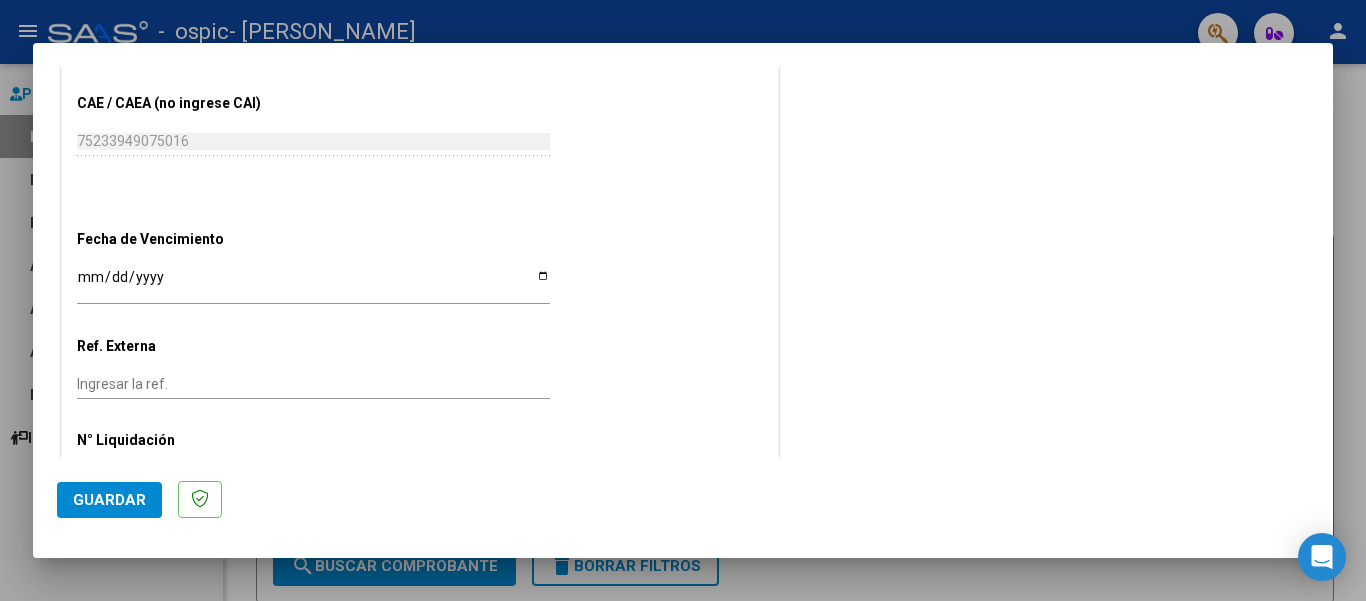 scroll, scrollTop: 1042, scrollLeft: 0, axis: vertical 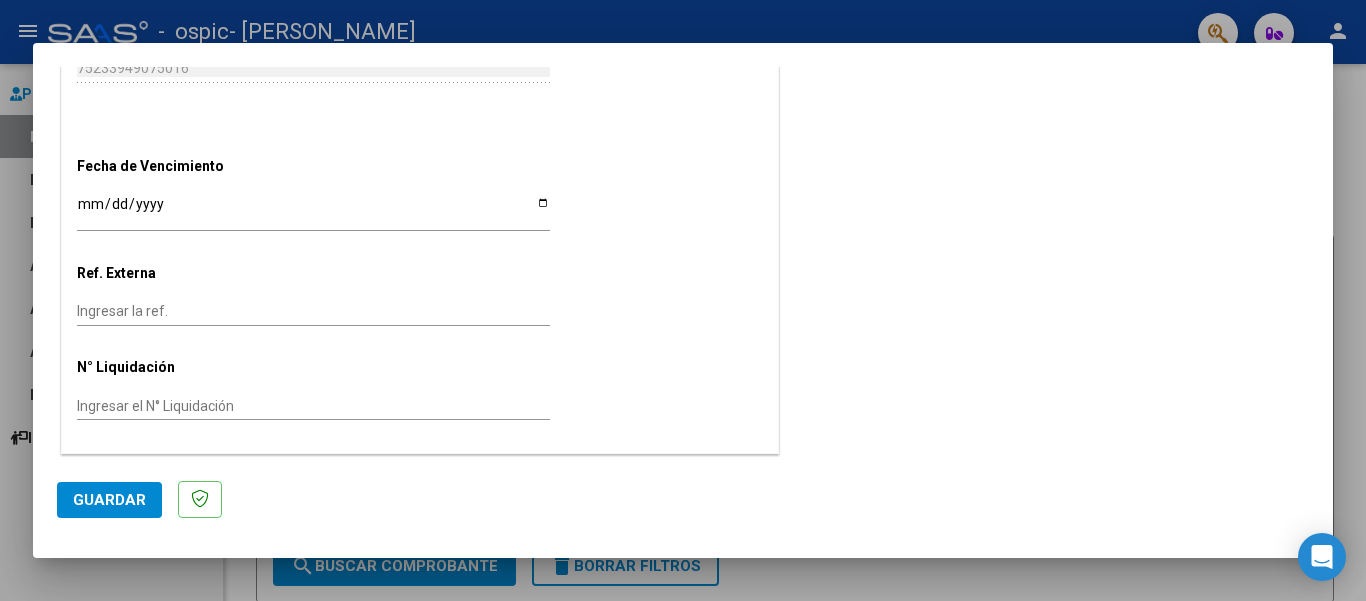 click on "Guardar" 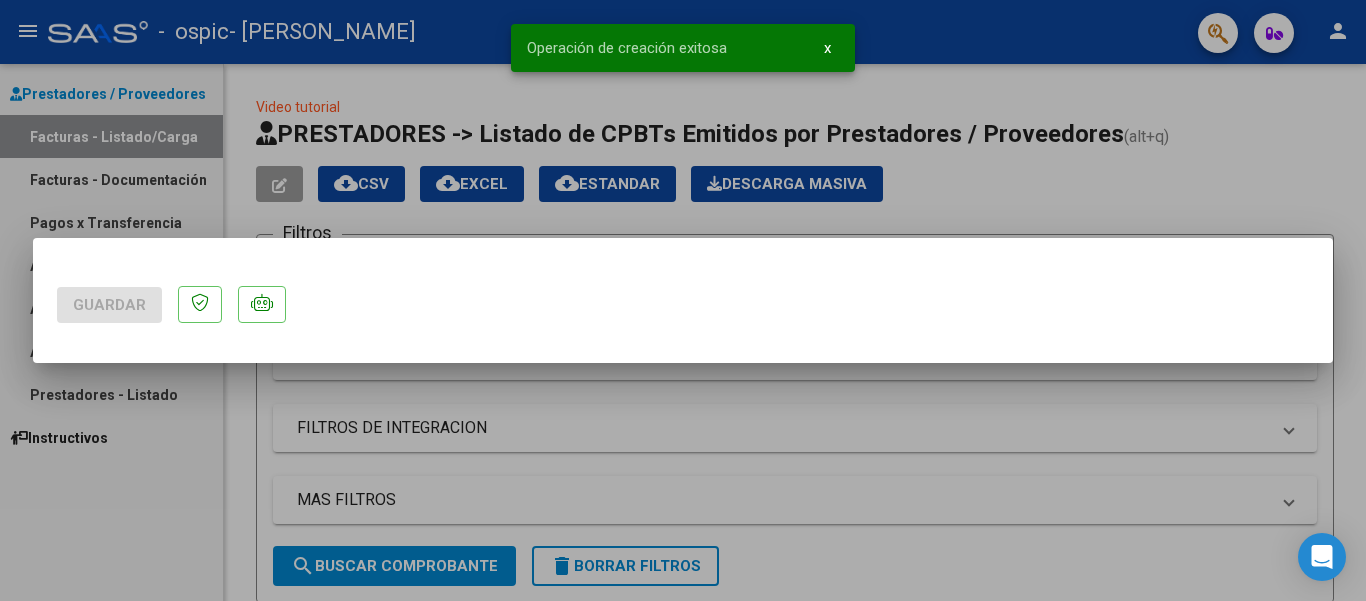 scroll, scrollTop: 0, scrollLeft: 0, axis: both 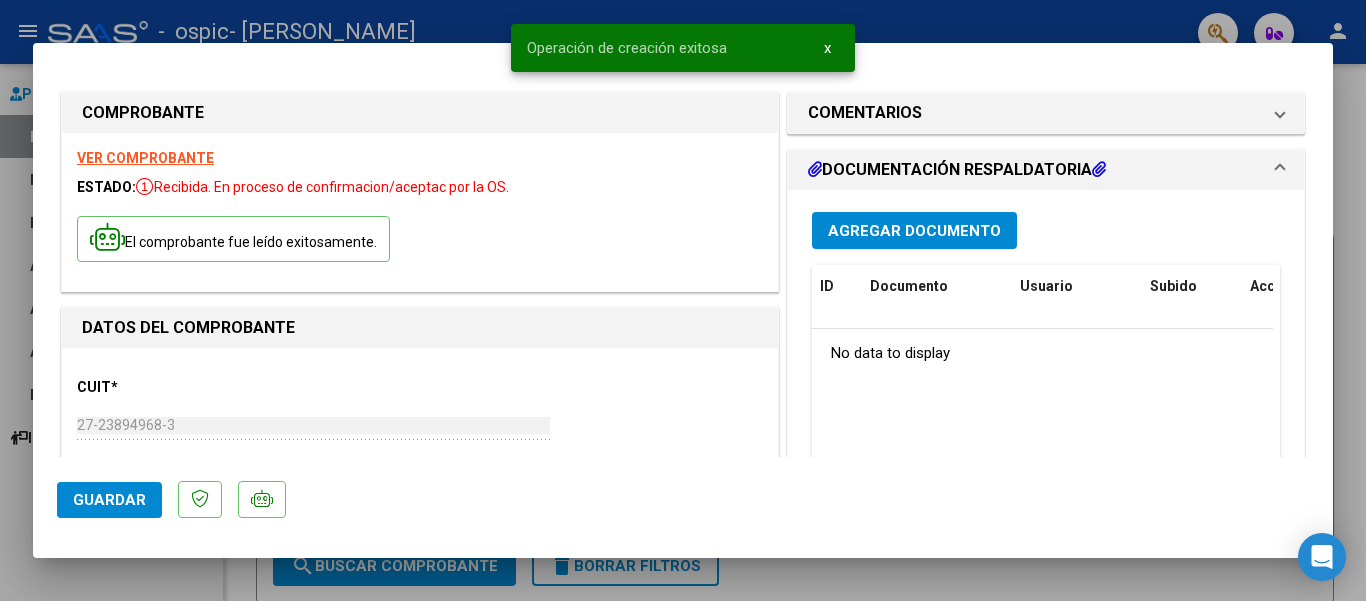click on "Agregar Documento" at bounding box center [914, 231] 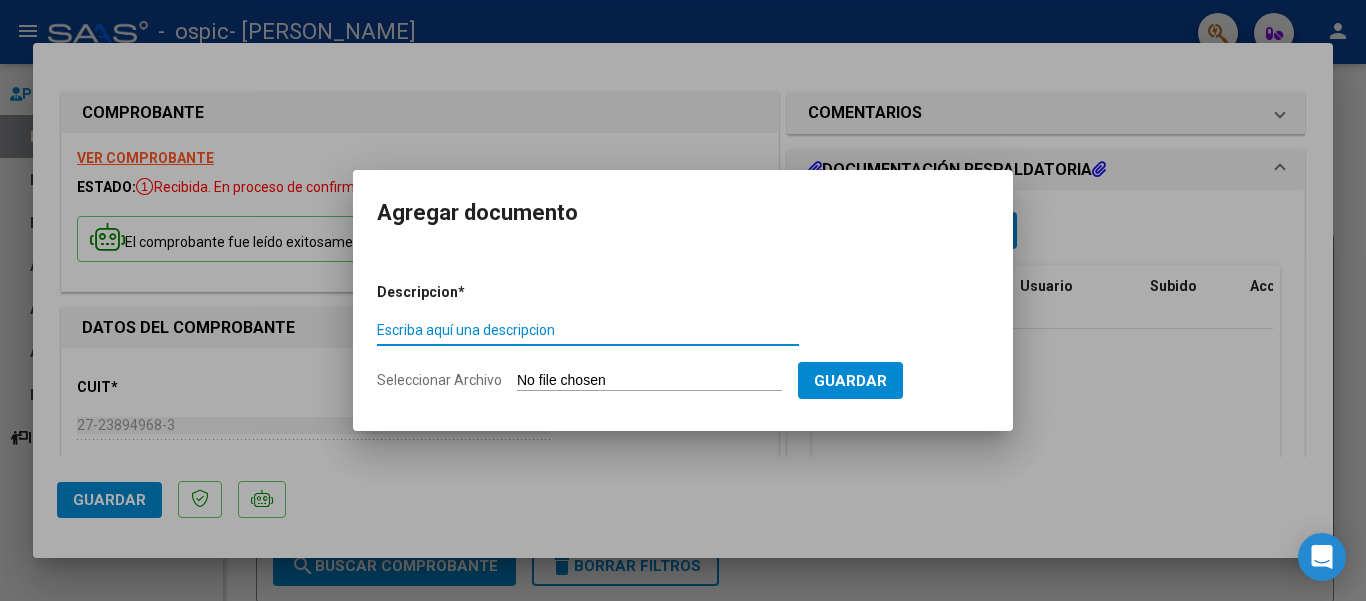 click on "Seleccionar Archivo" at bounding box center [649, 381] 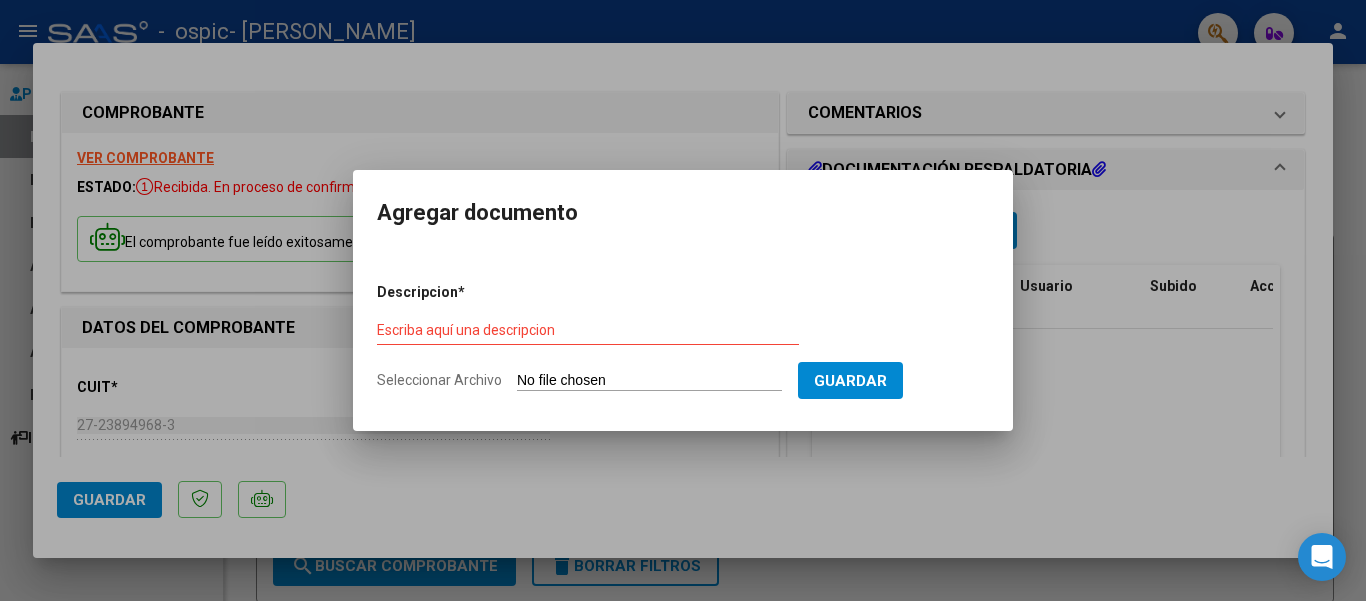 click on "Seleccionar Archivo" at bounding box center (649, 381) 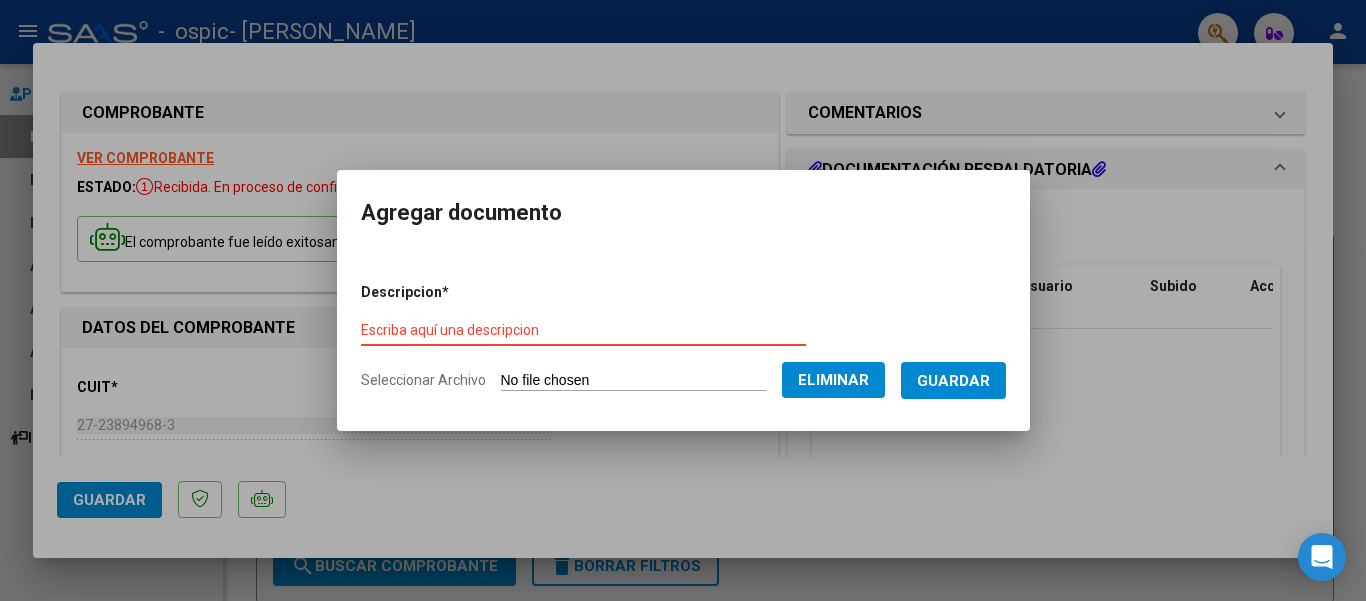 click on "Escriba aquí una descripcion" at bounding box center (583, 330) 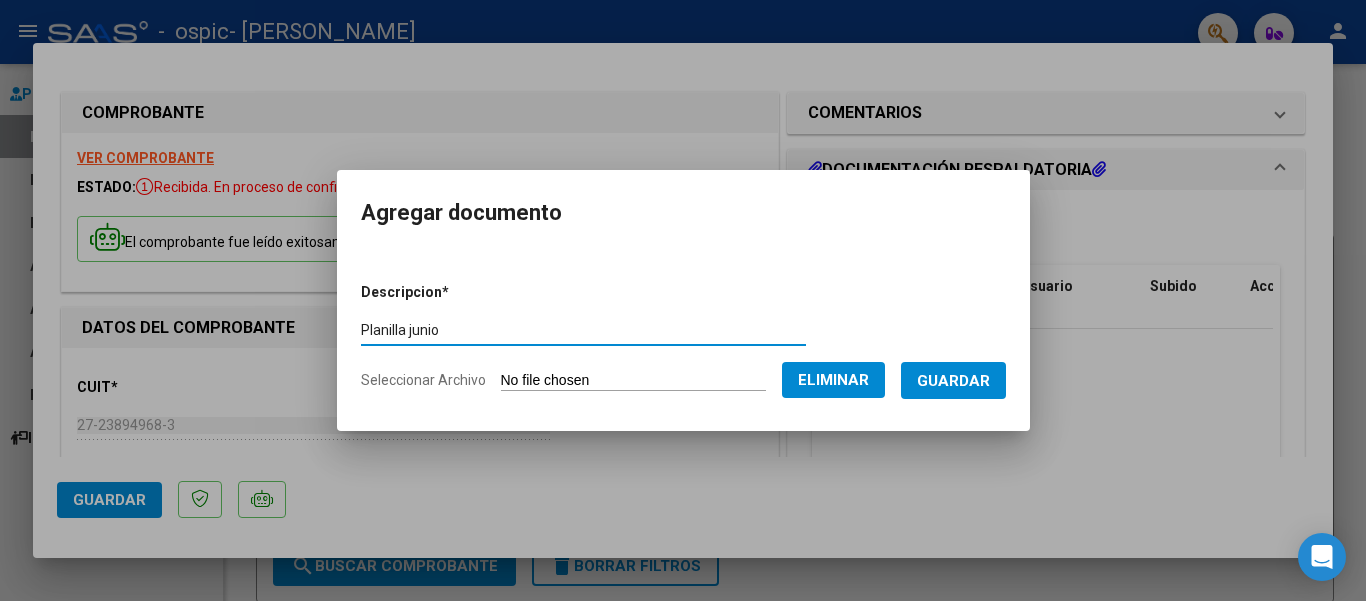 type on "Planilla junio" 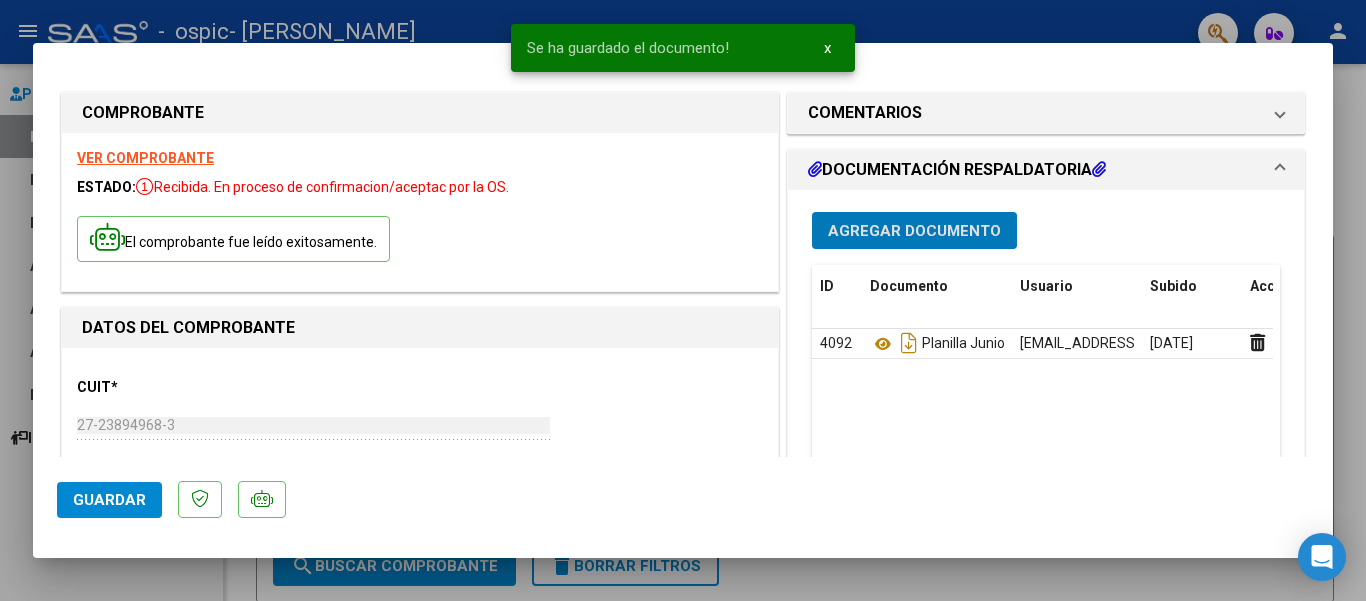 click on "Agregar Documento" at bounding box center [914, 231] 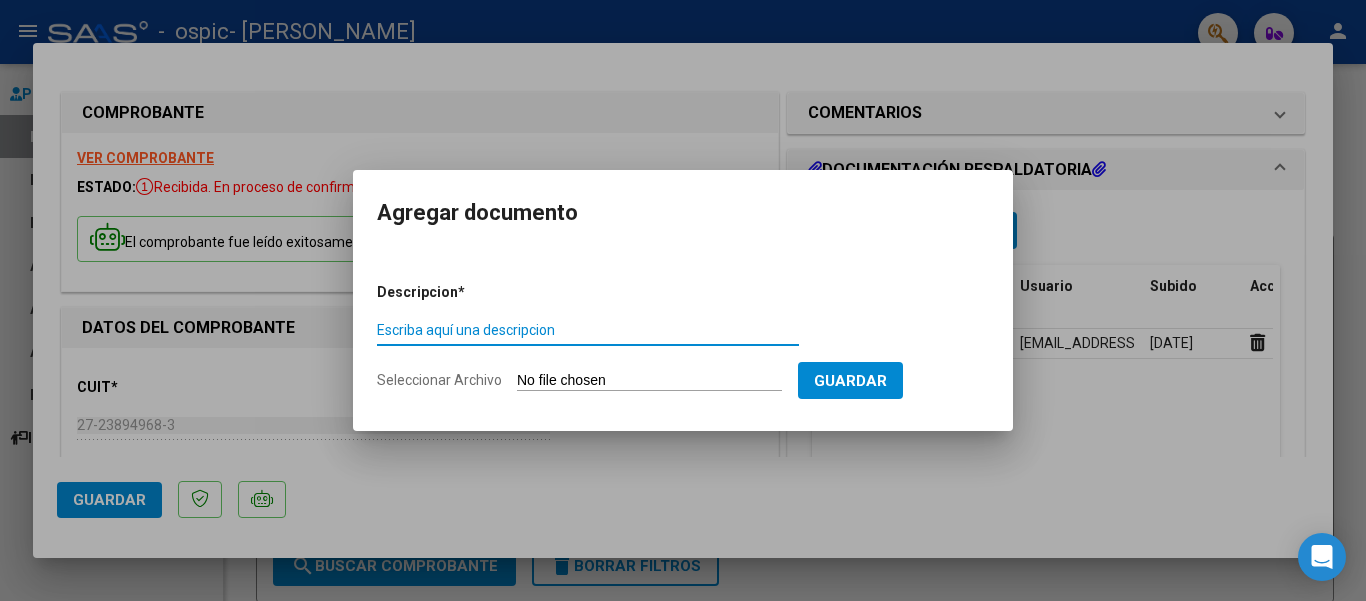 type on "i" 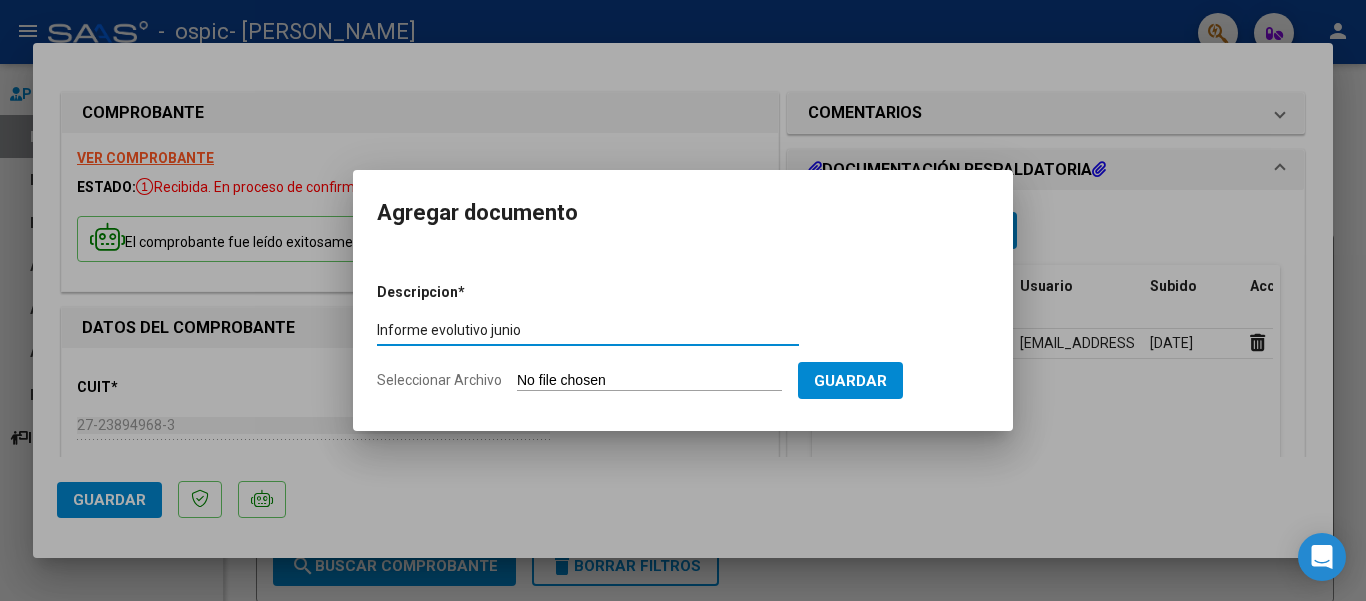 type on "Informe evolutivo junio" 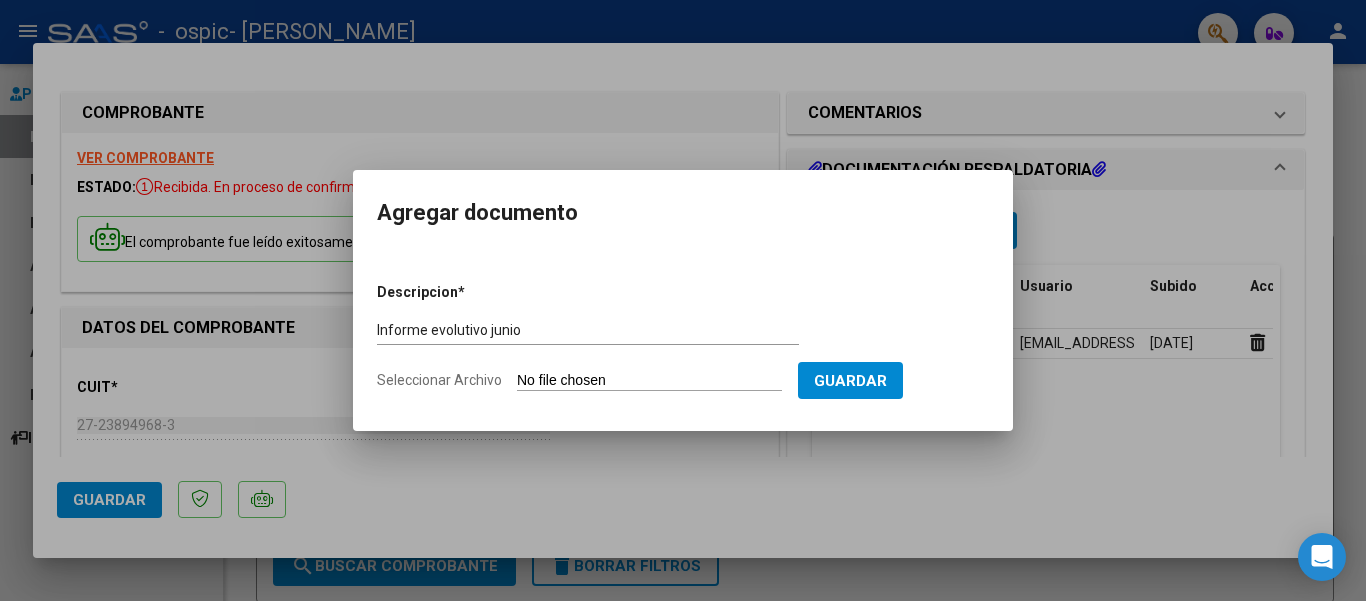 type on "C:\fakepath\[PERSON_NAME] INFORME JUNIO.pdf" 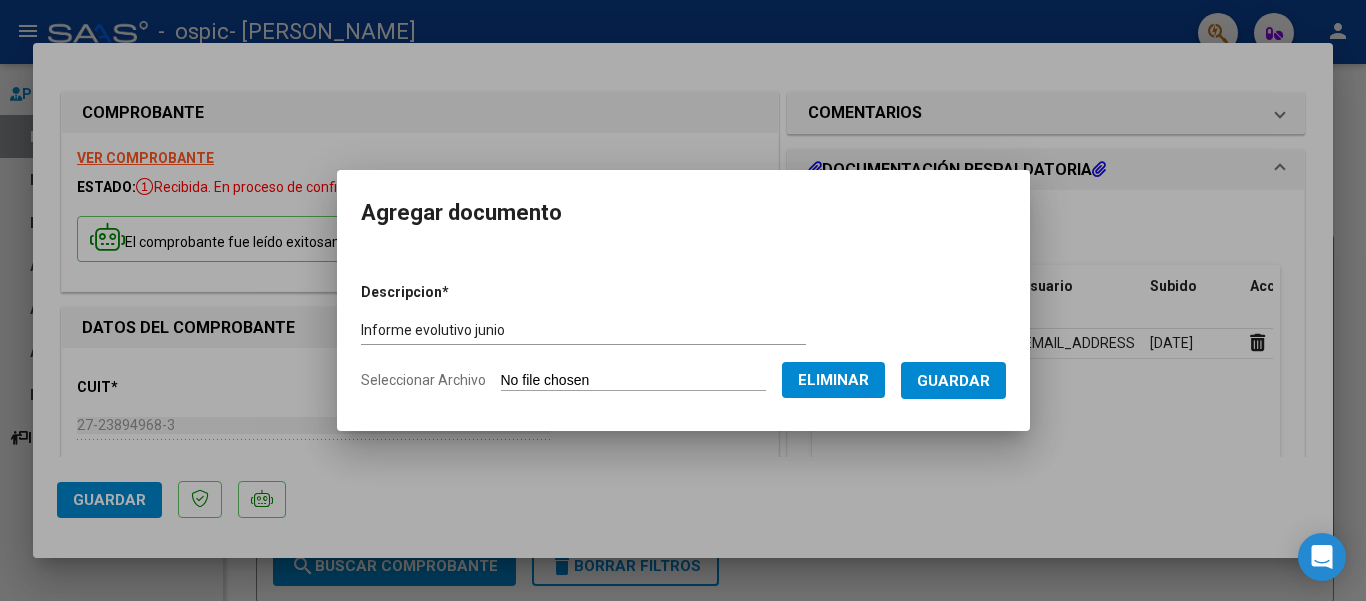 click on "Guardar" at bounding box center (953, 380) 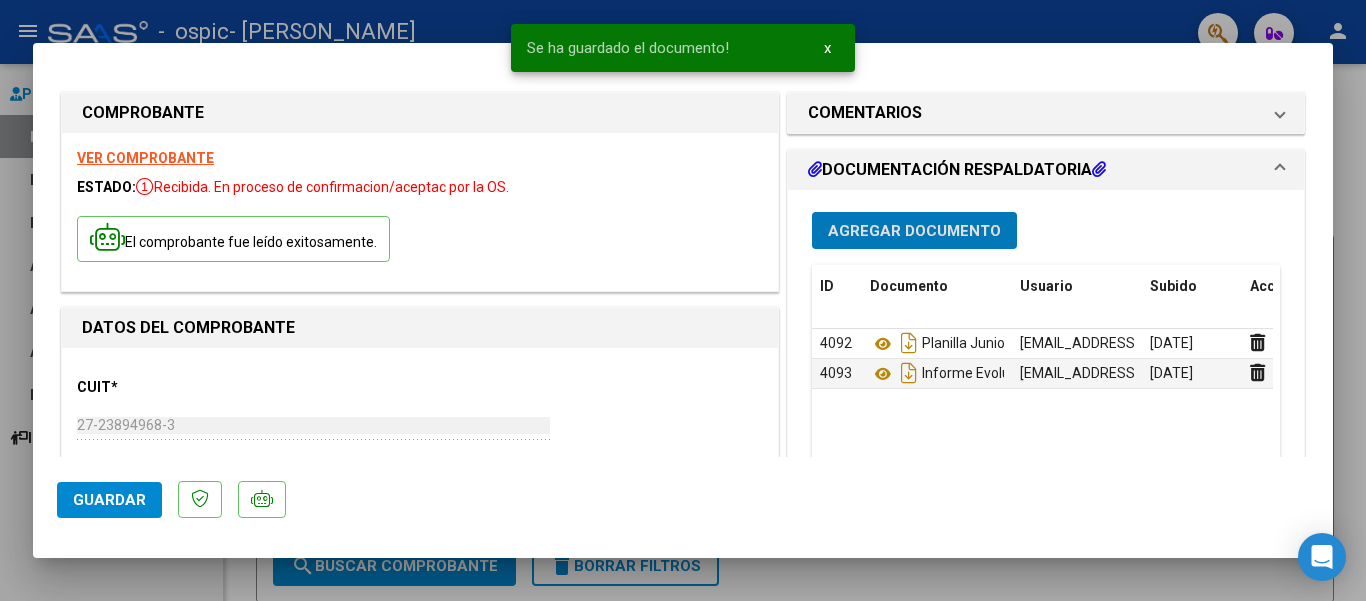 click on "Guardar" 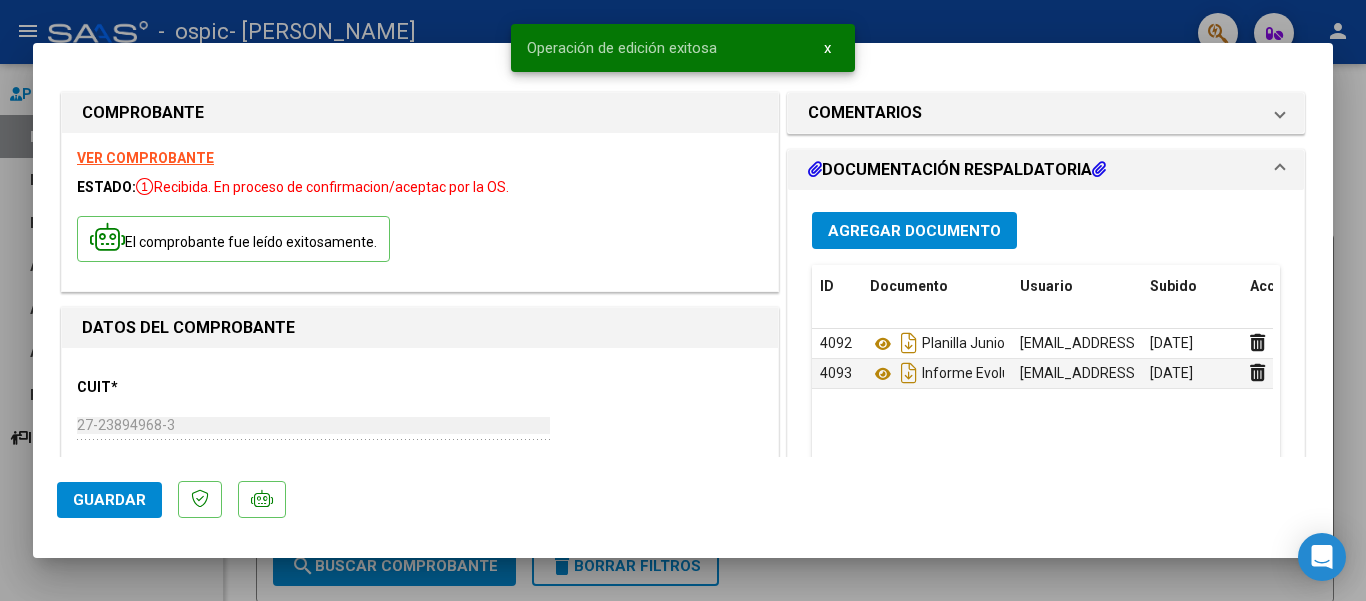 click at bounding box center [683, 300] 